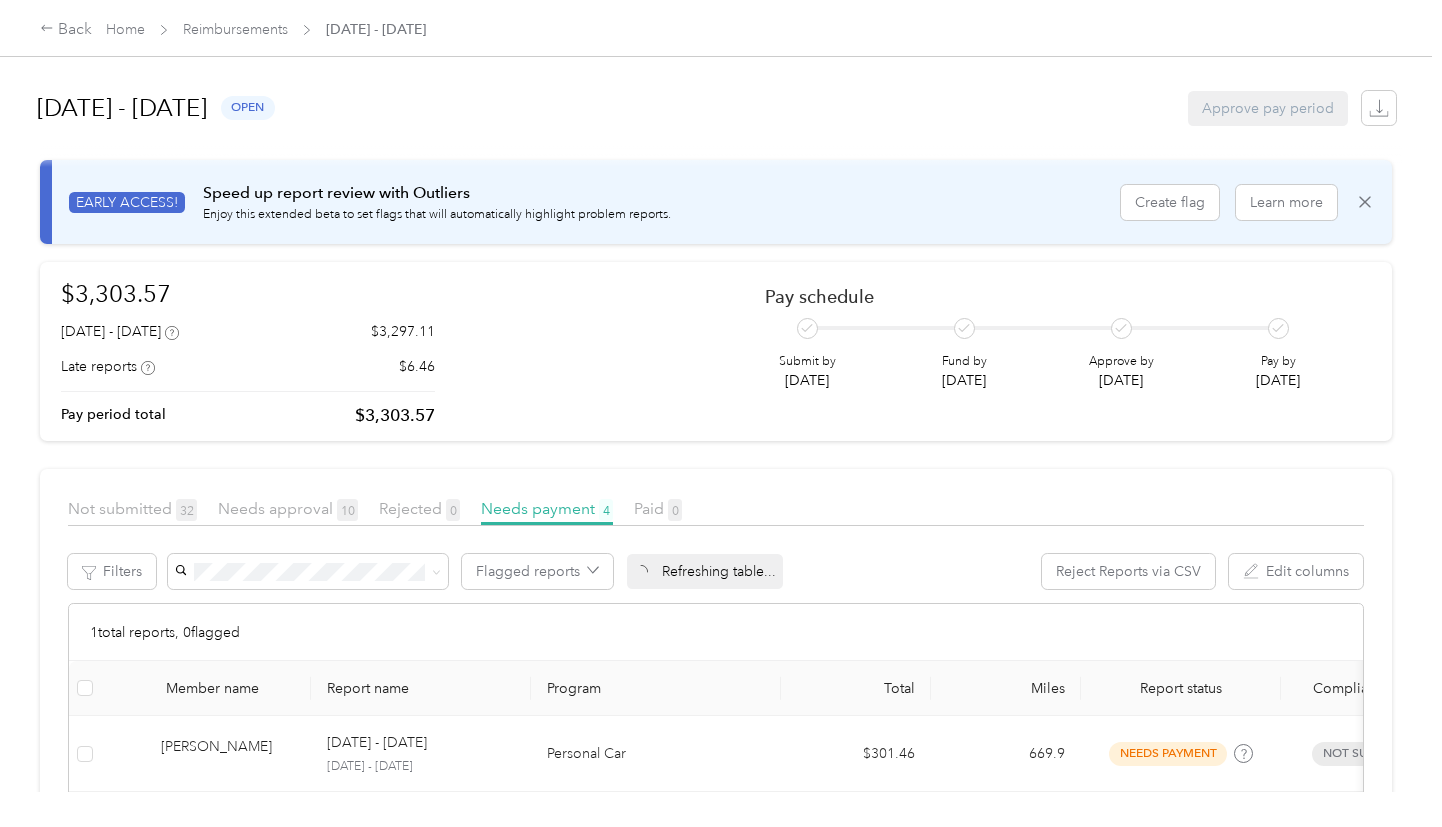 scroll, scrollTop: 0, scrollLeft: 0, axis: both 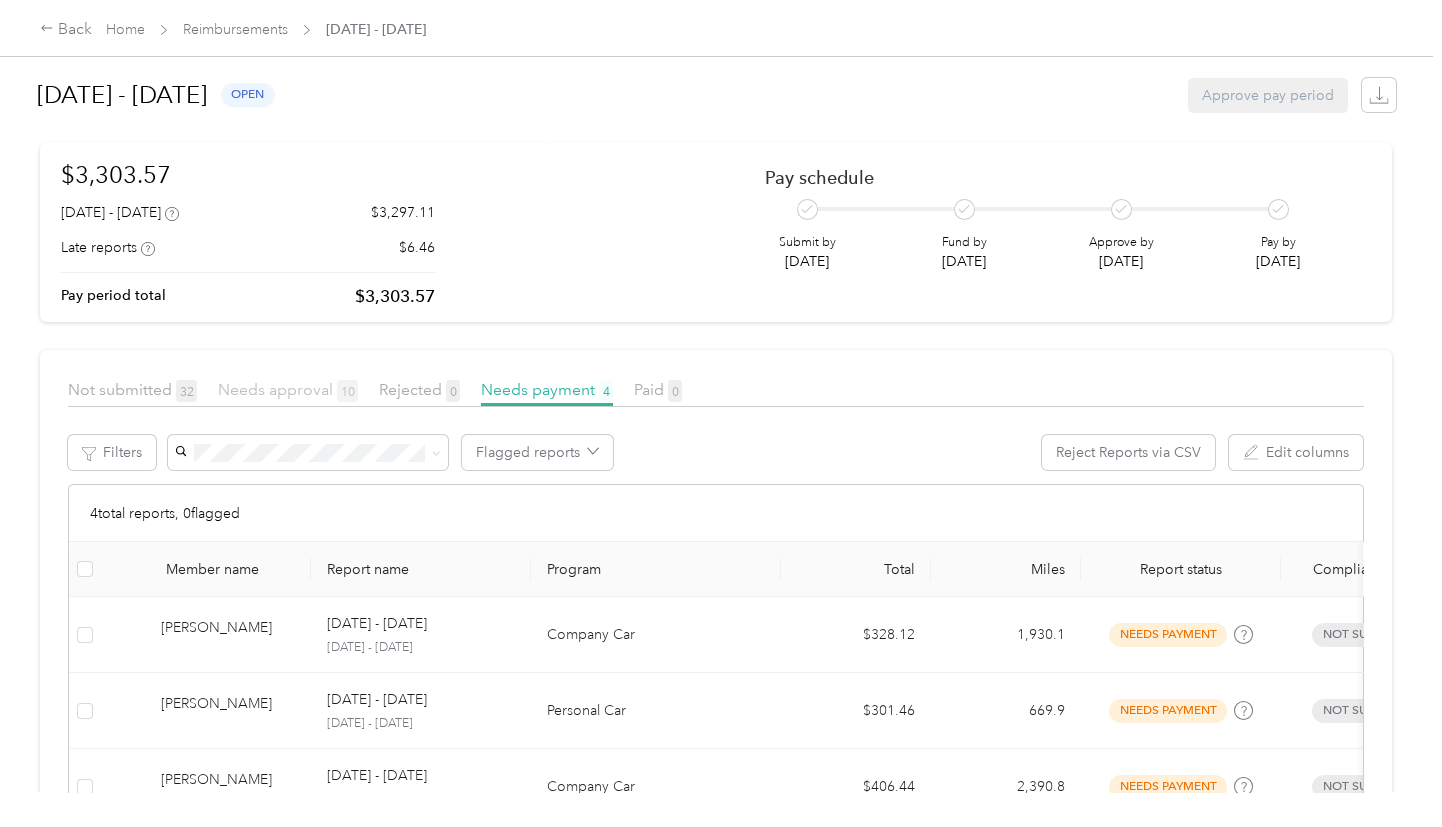 click on "Needs approval   10" at bounding box center (288, 389) 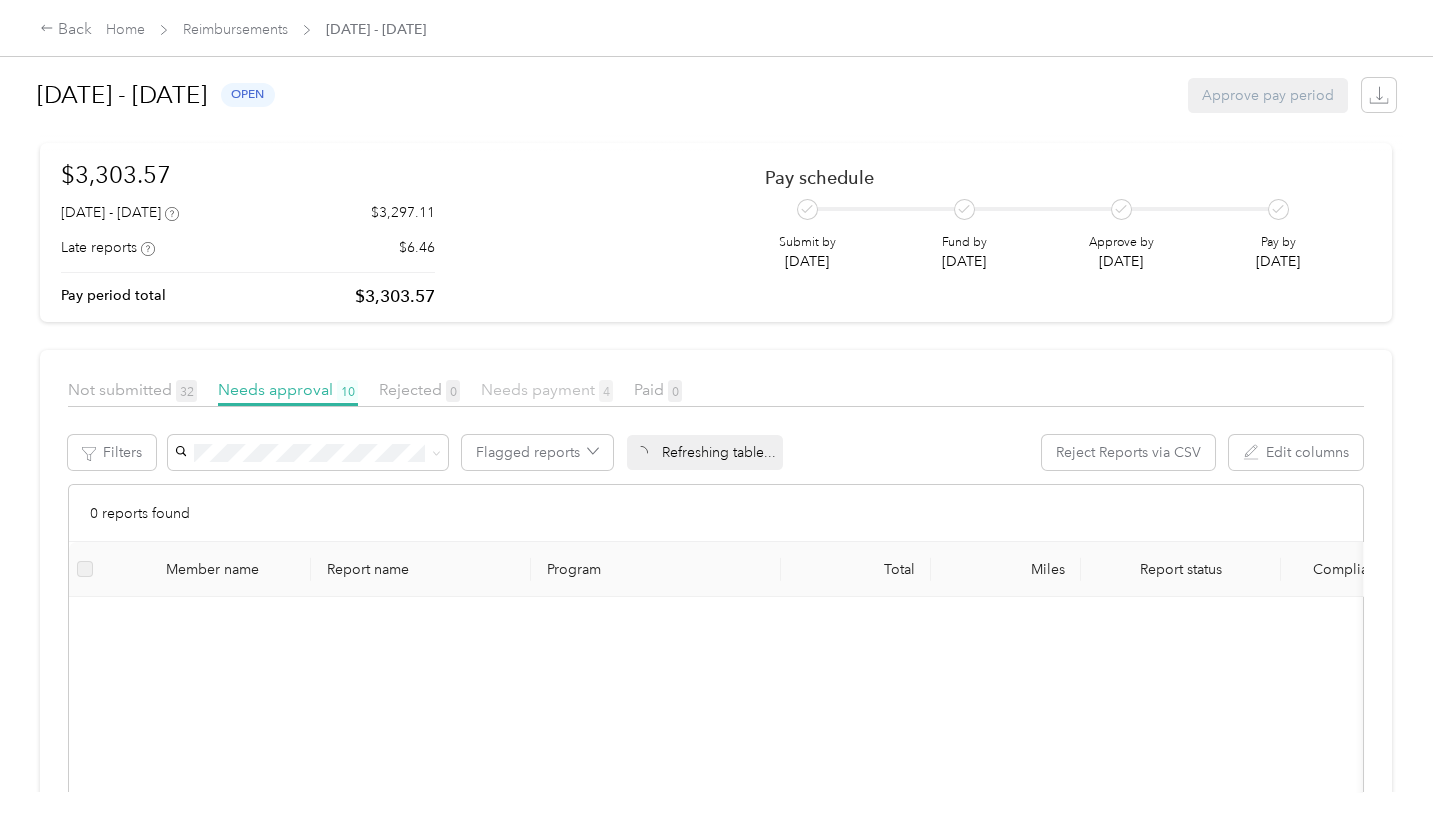 click on "Needs payment   4" at bounding box center [547, 389] 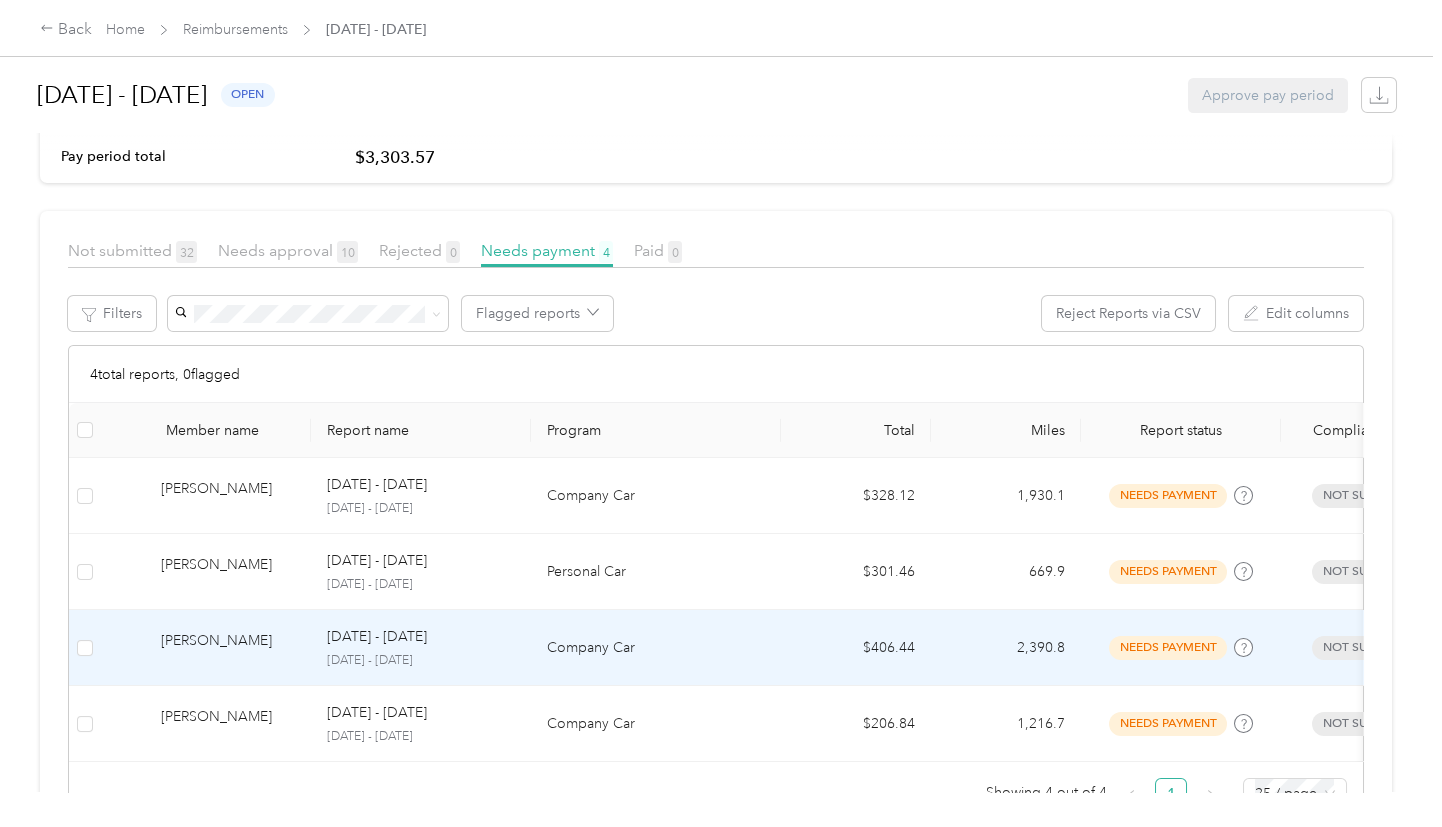 scroll, scrollTop: 347, scrollLeft: 0, axis: vertical 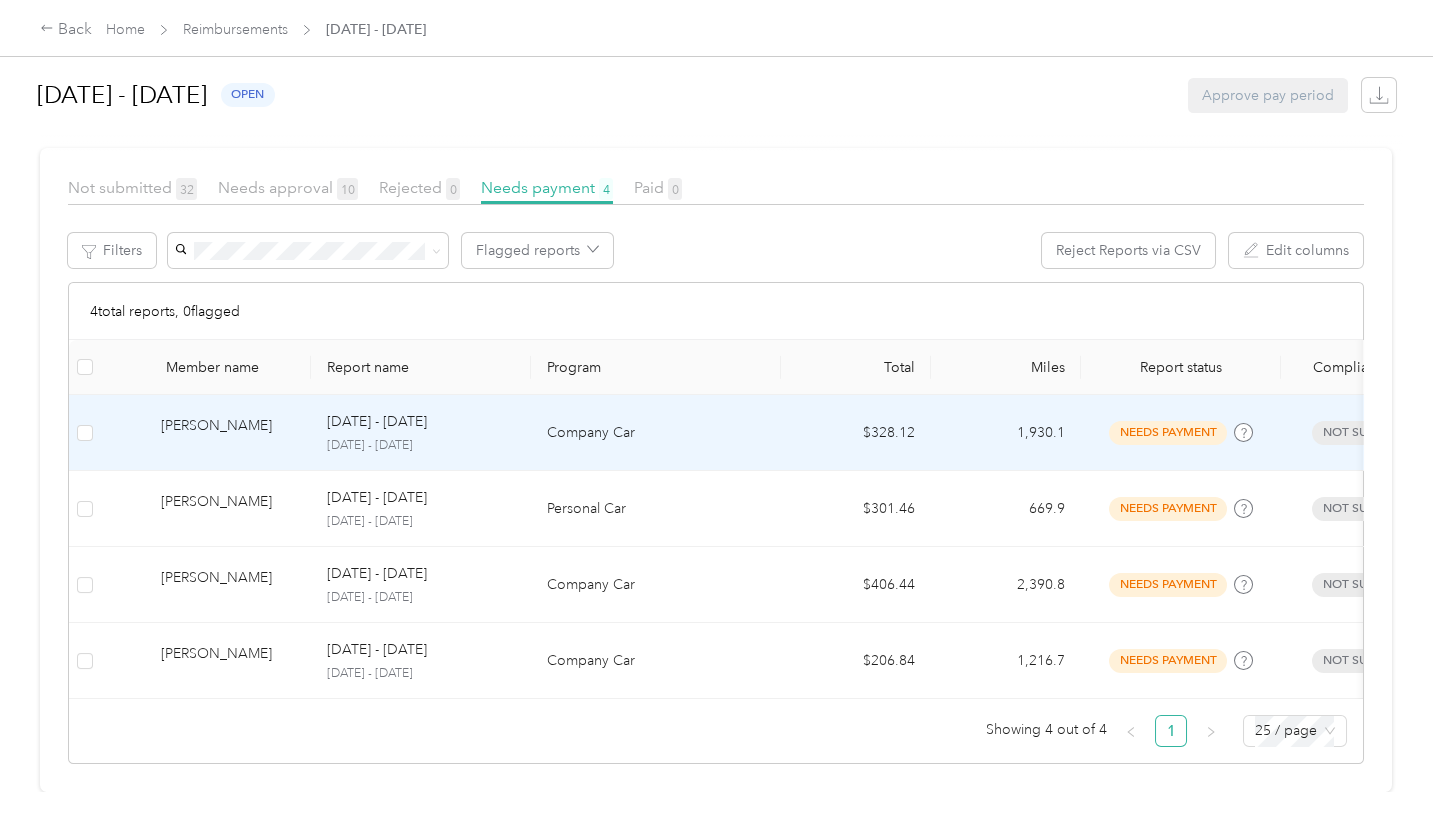 click on "[DATE] - [DATE]" at bounding box center [421, 422] 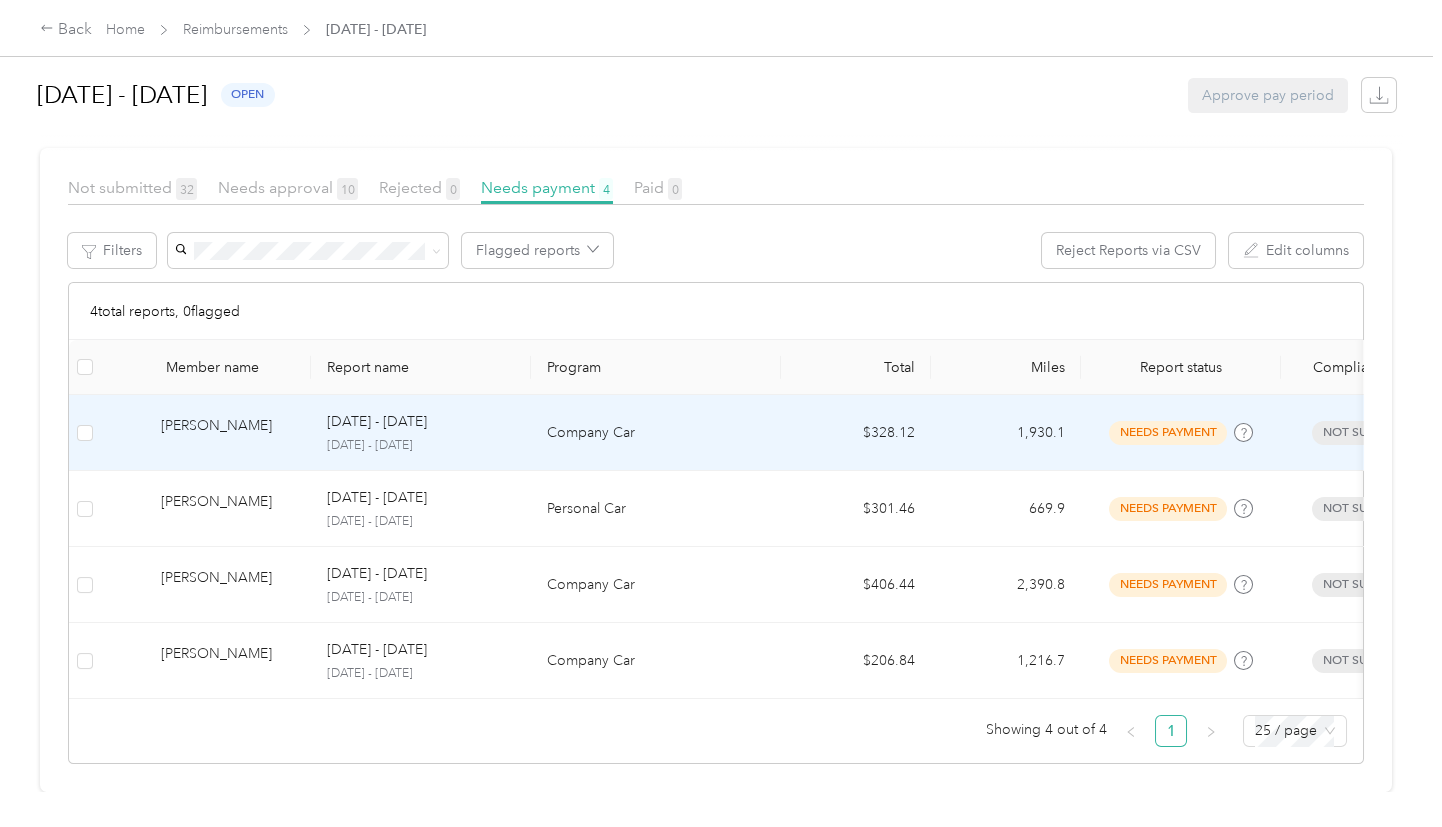 click at bounding box center (716, 827) 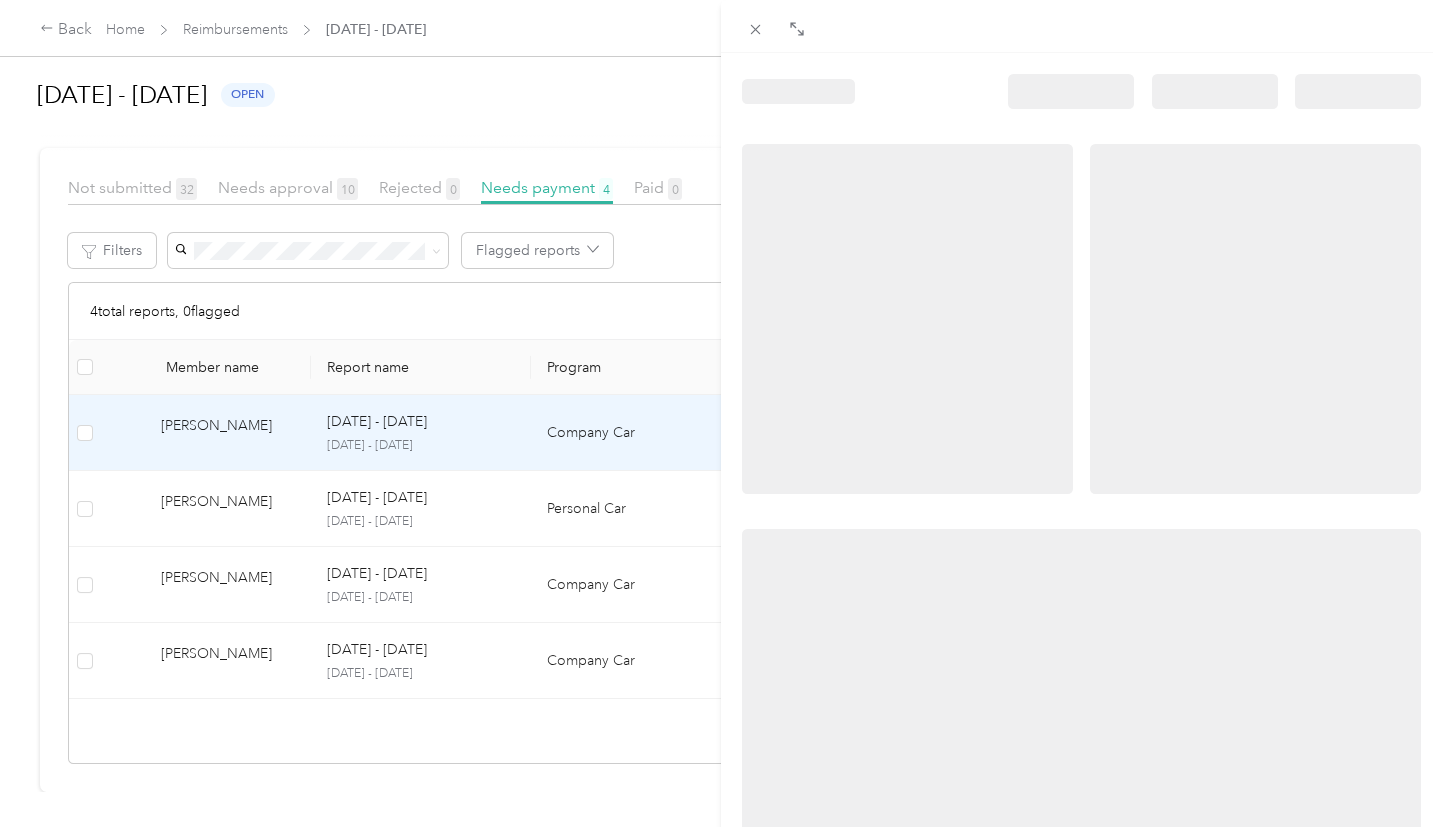 click at bounding box center [721, 413] 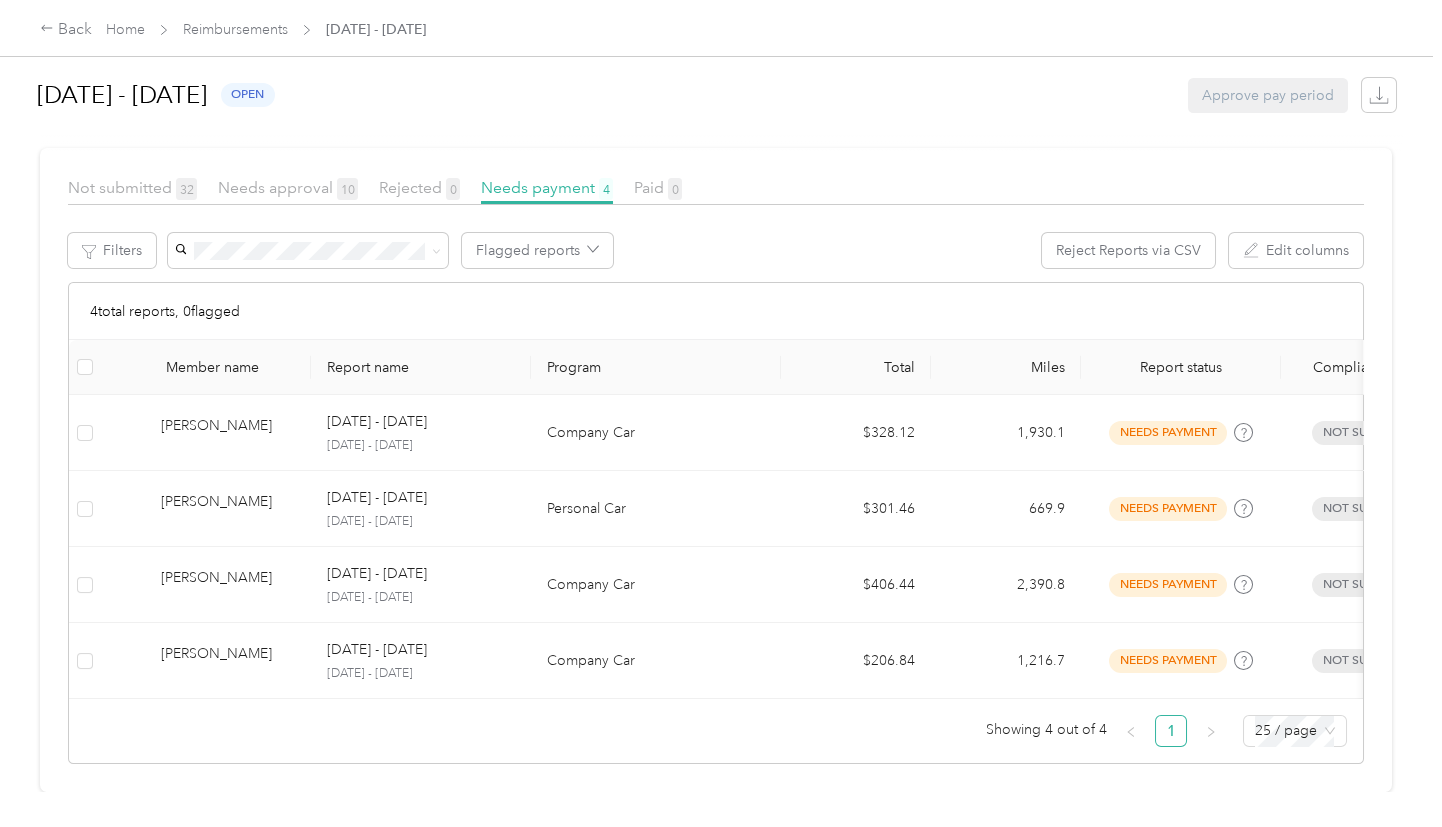 click at bounding box center [721, 413] 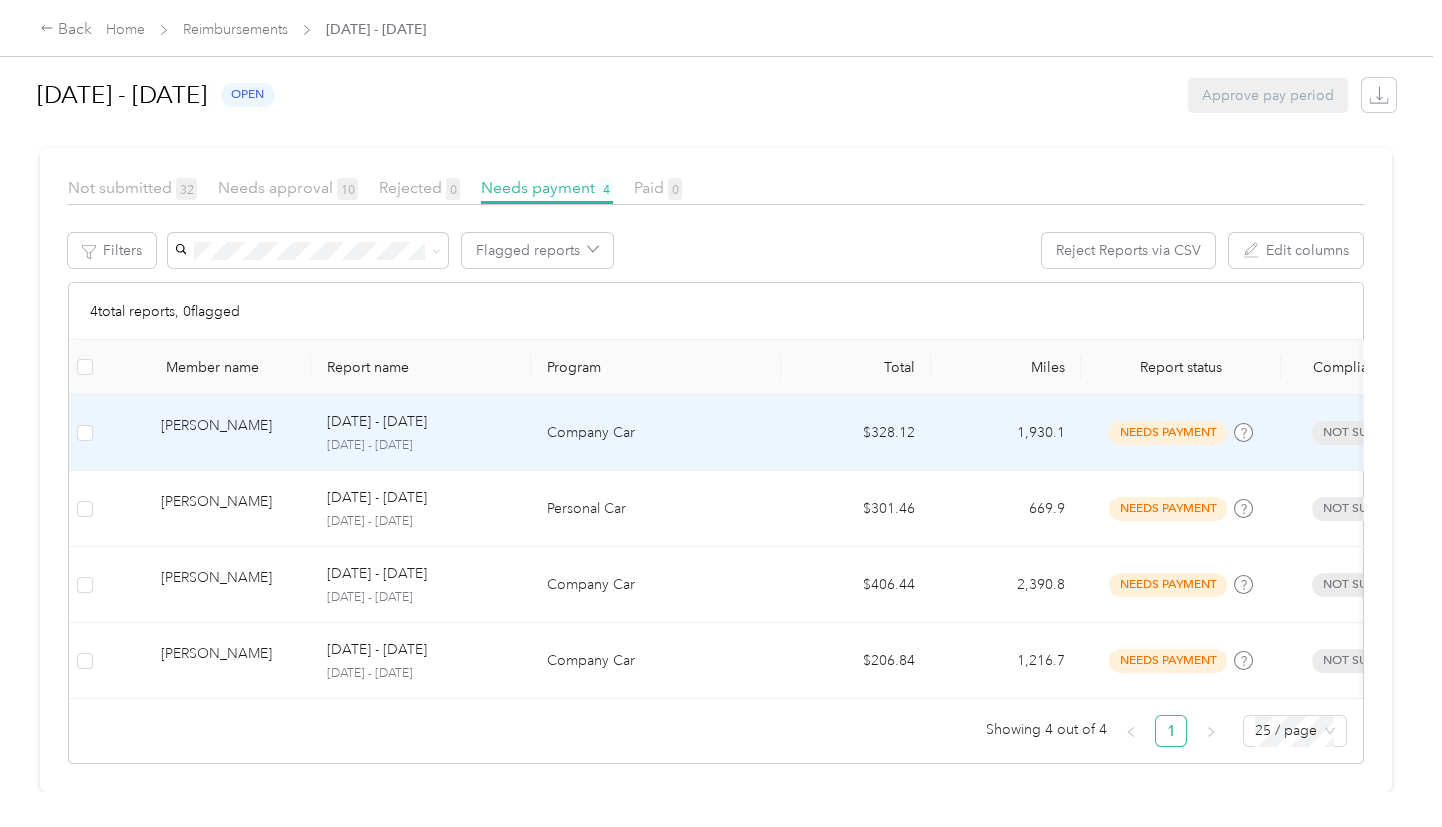 click on "$328.12" at bounding box center (856, 433) 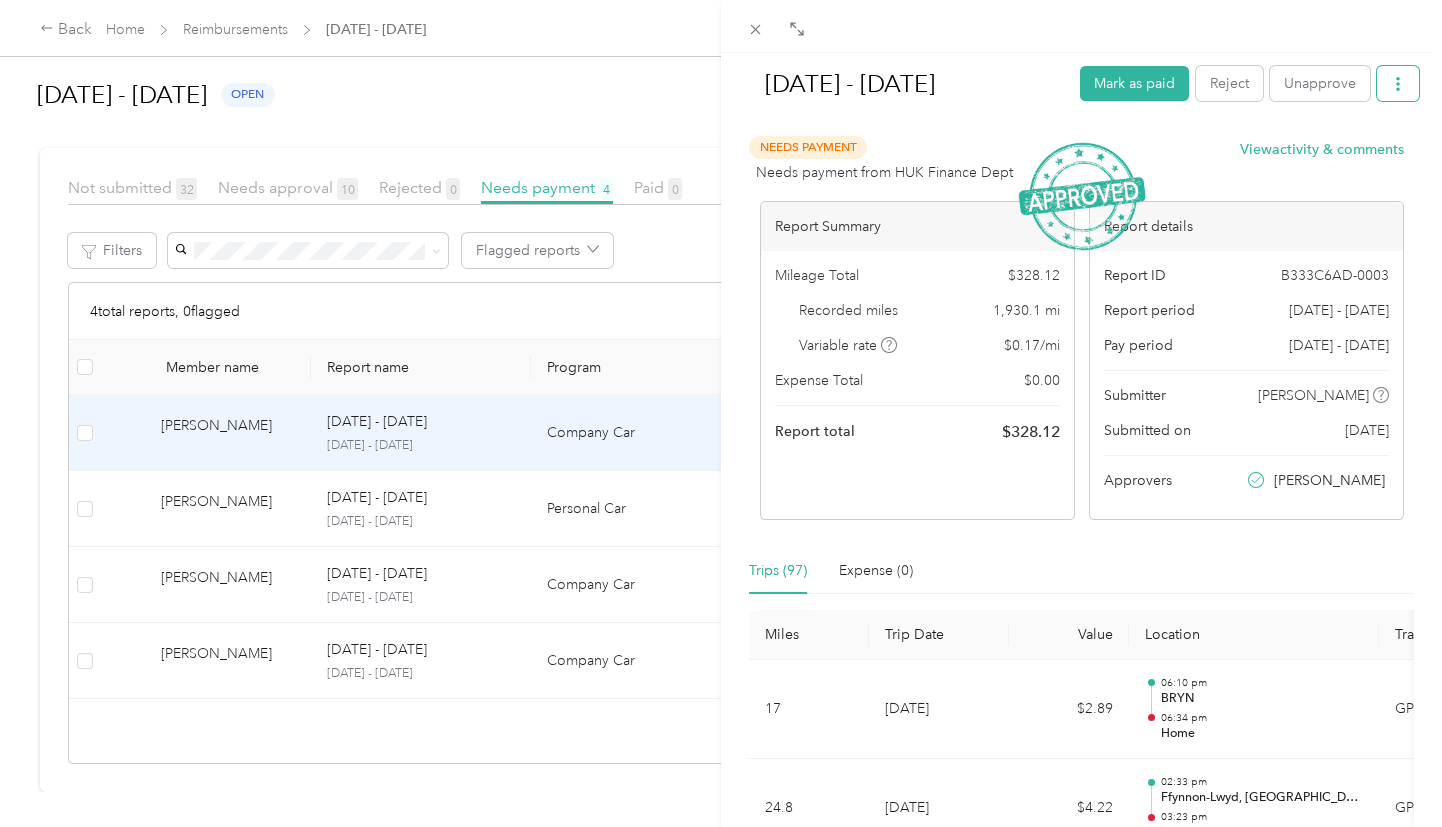 click 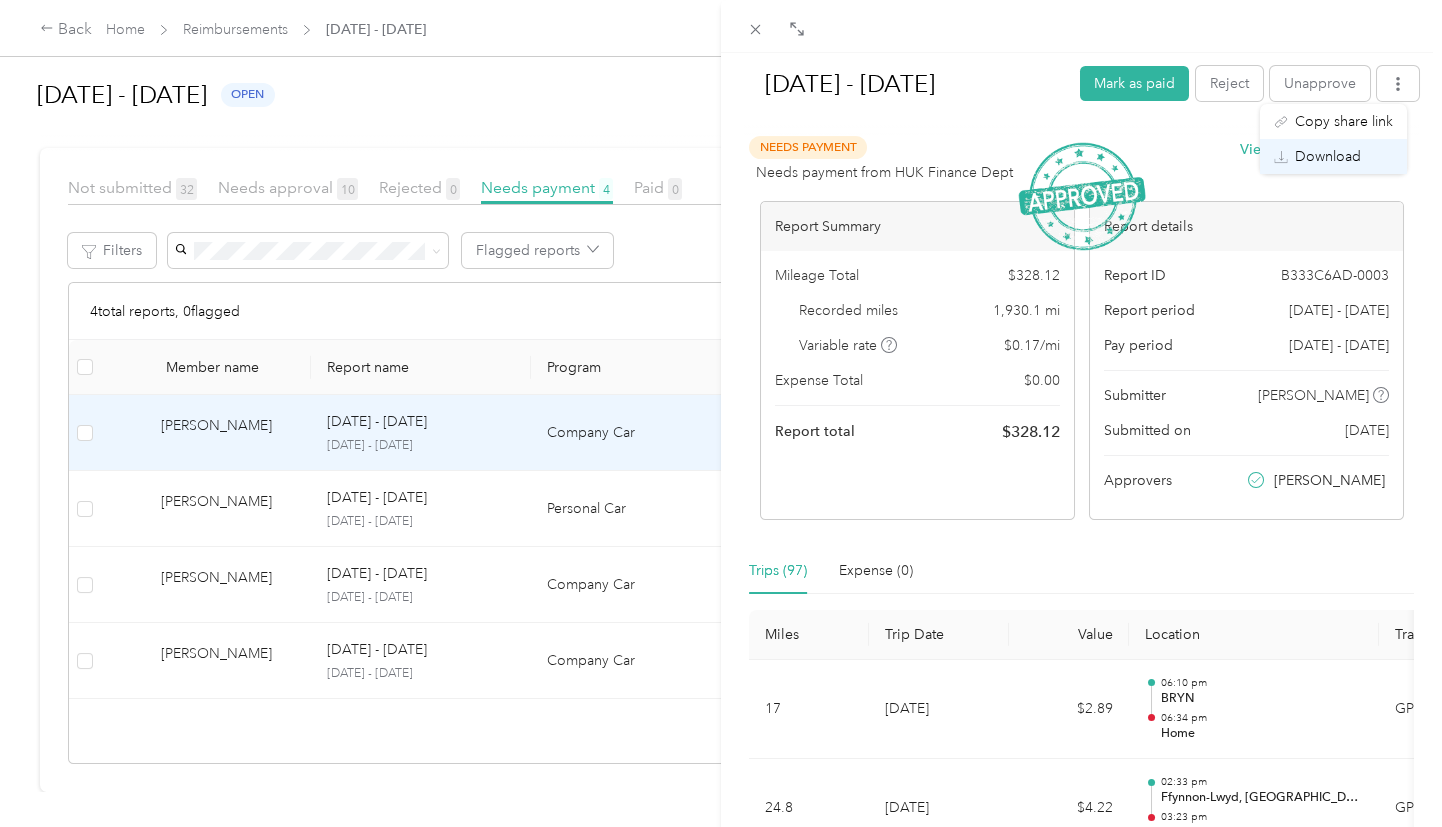 click on "Download" at bounding box center [1328, 156] 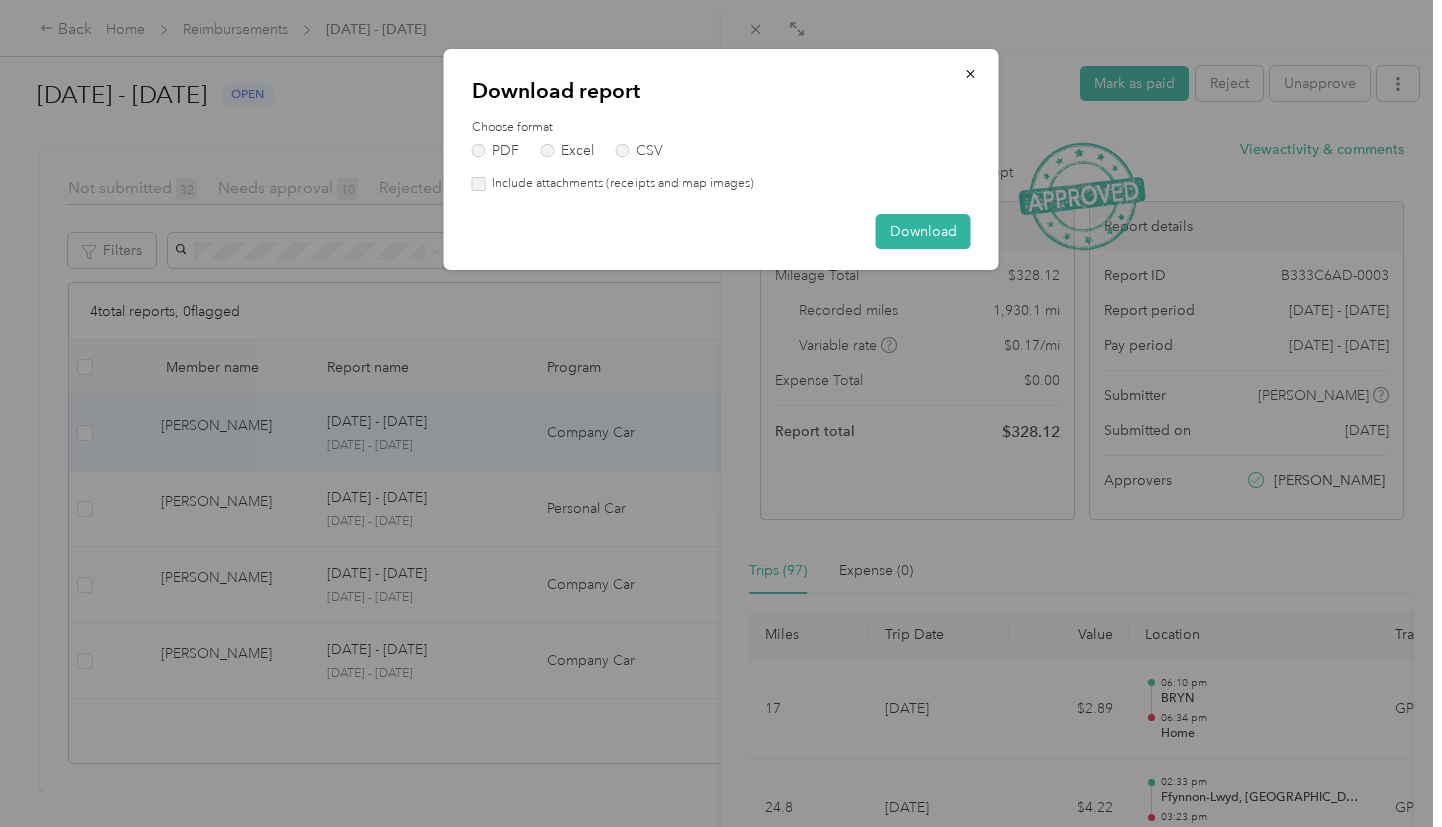 click on "Download report Choose format   PDF Excel CSV Include attachments (receipts and map images) Download" at bounding box center [721, 159] 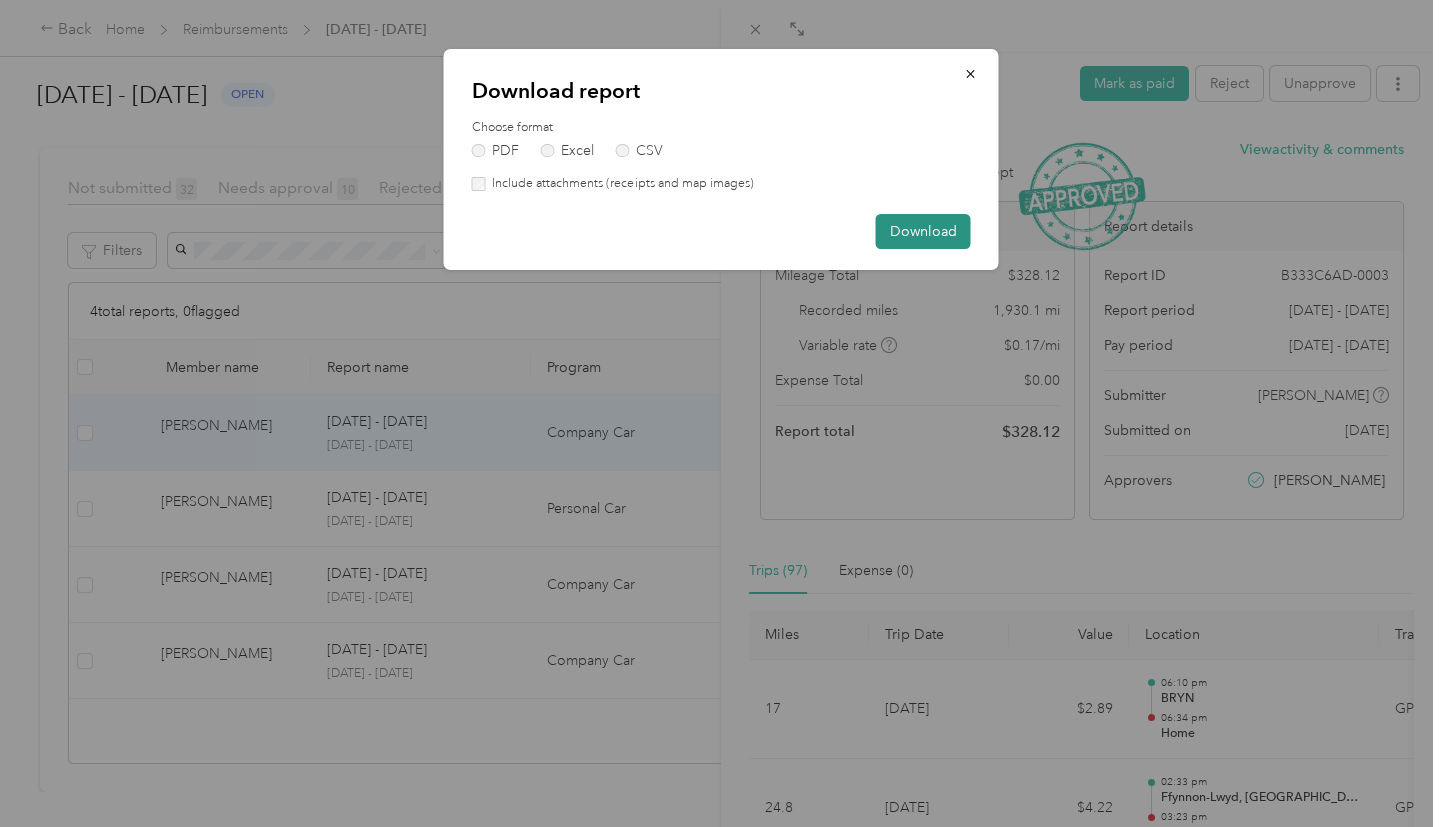 click on "Download" at bounding box center [923, 231] 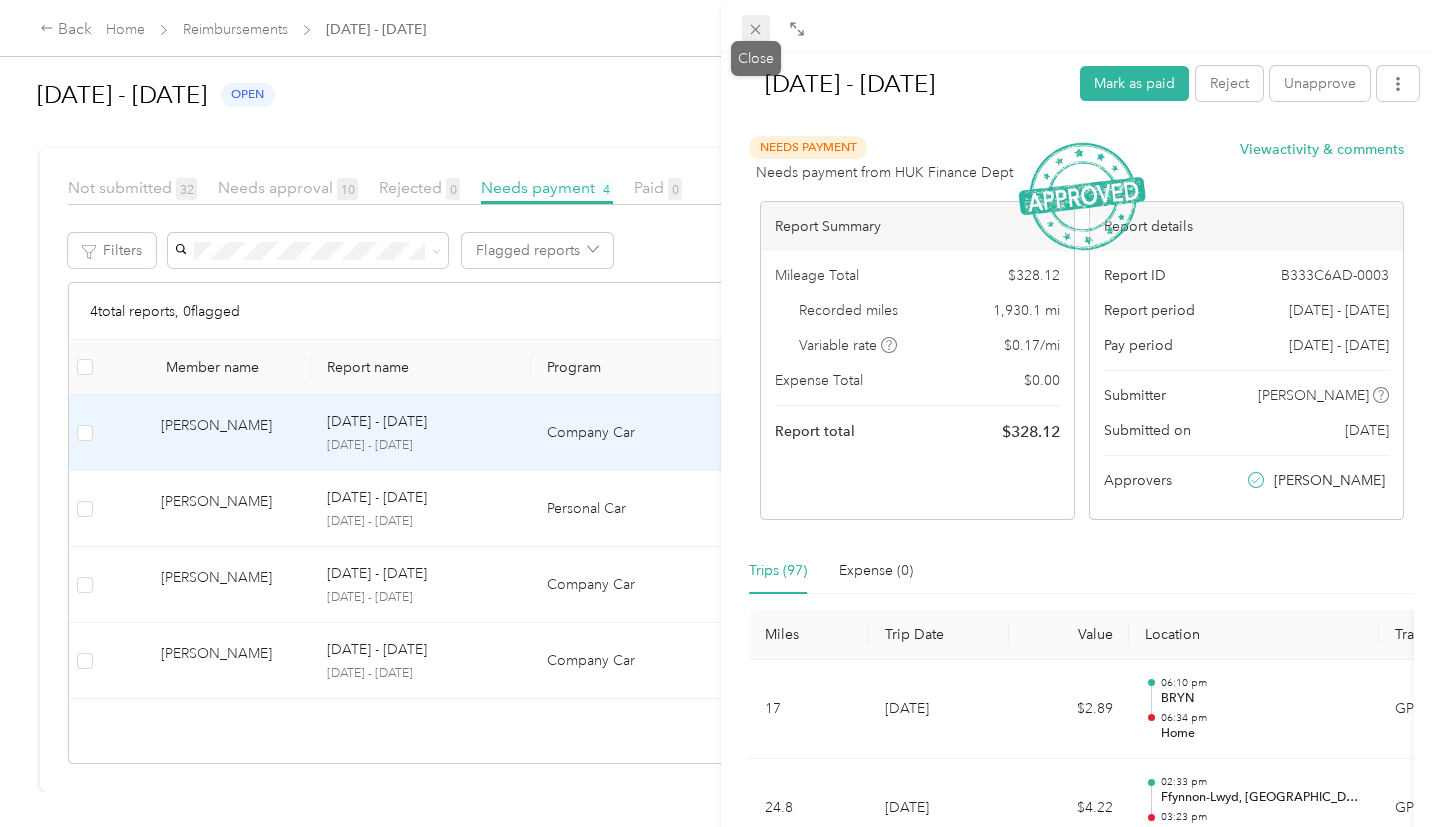 click 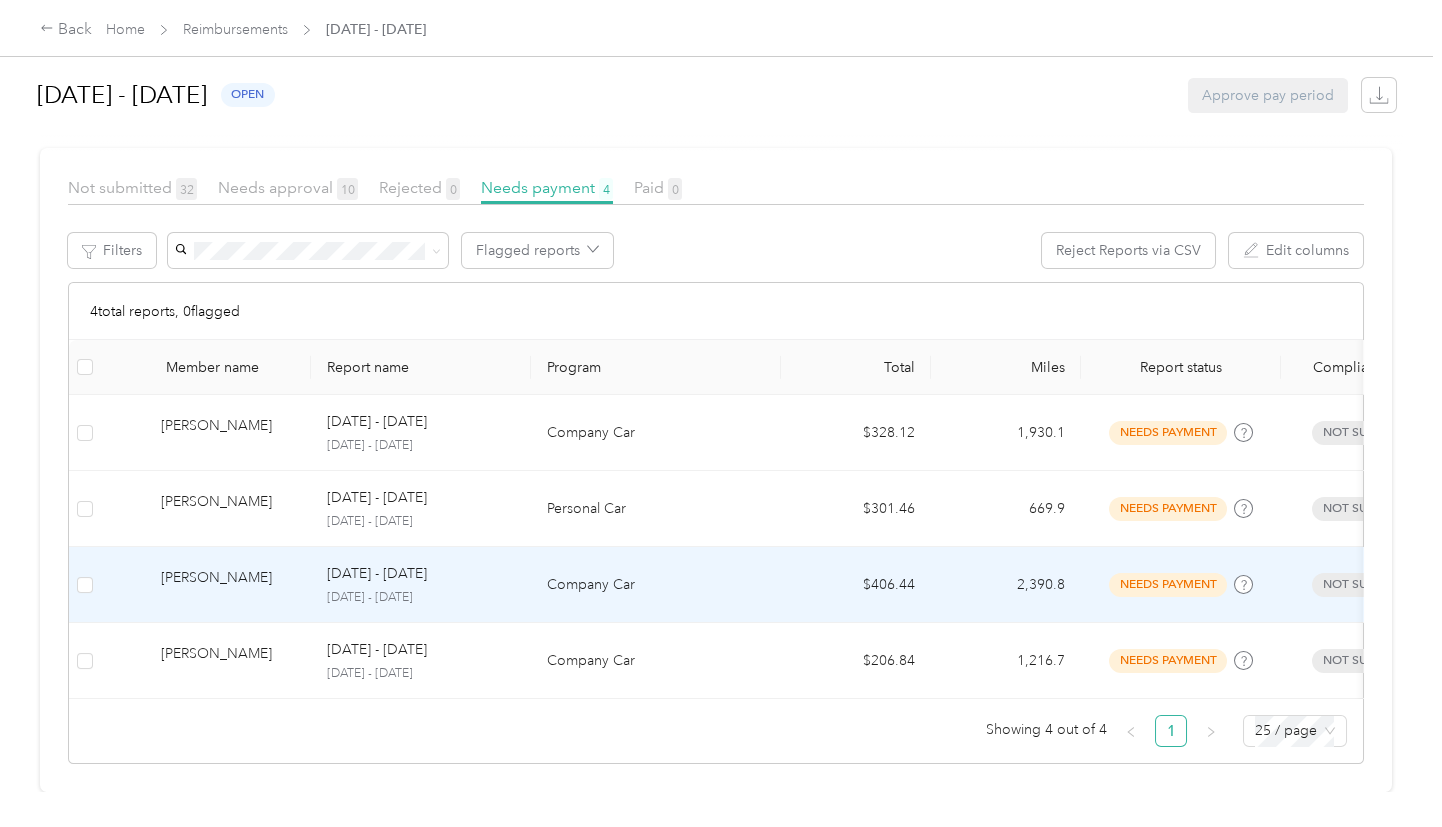 click on "[DATE] - [DATE]" at bounding box center (377, 574) 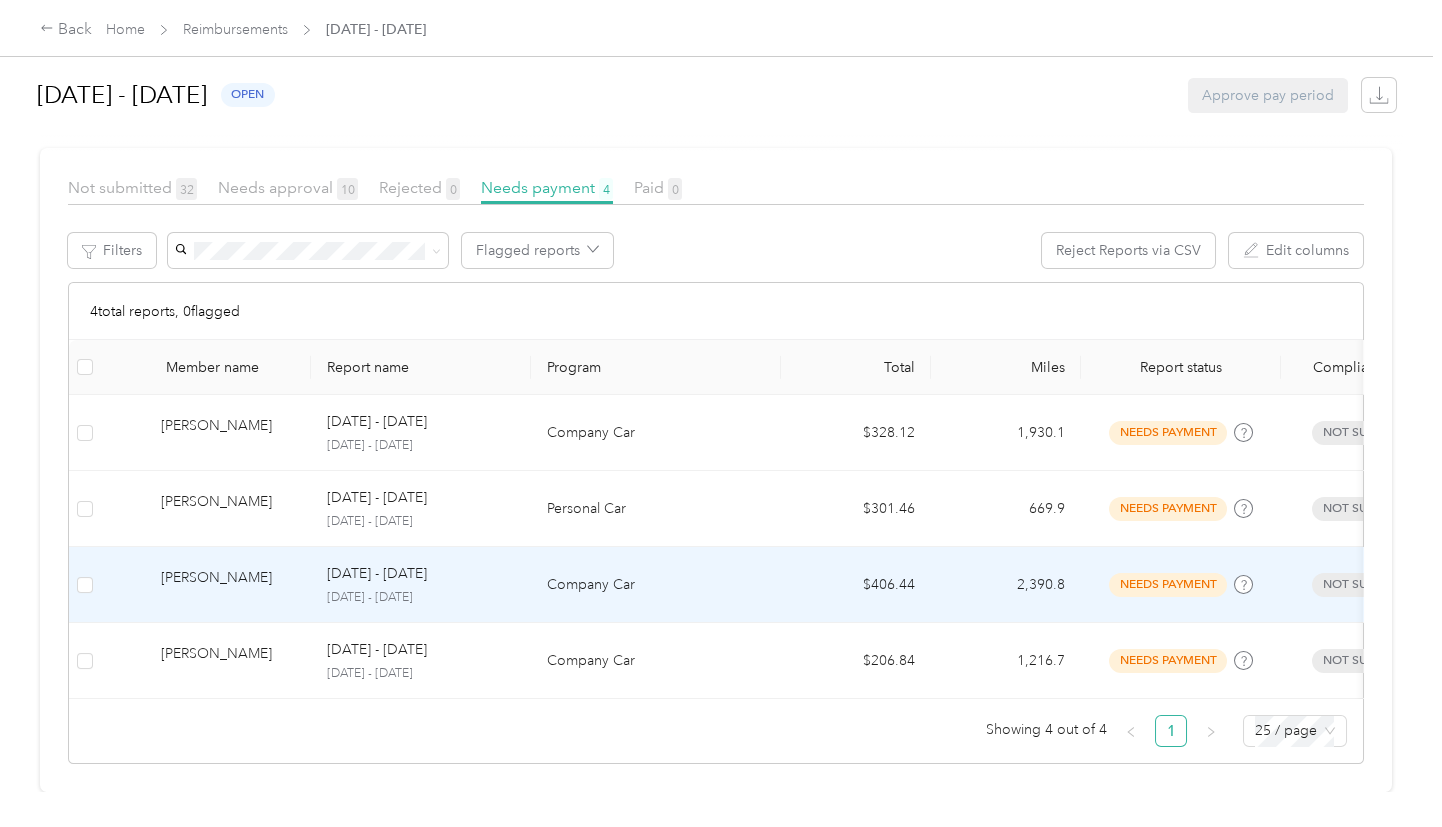 click at bounding box center [716, 827] 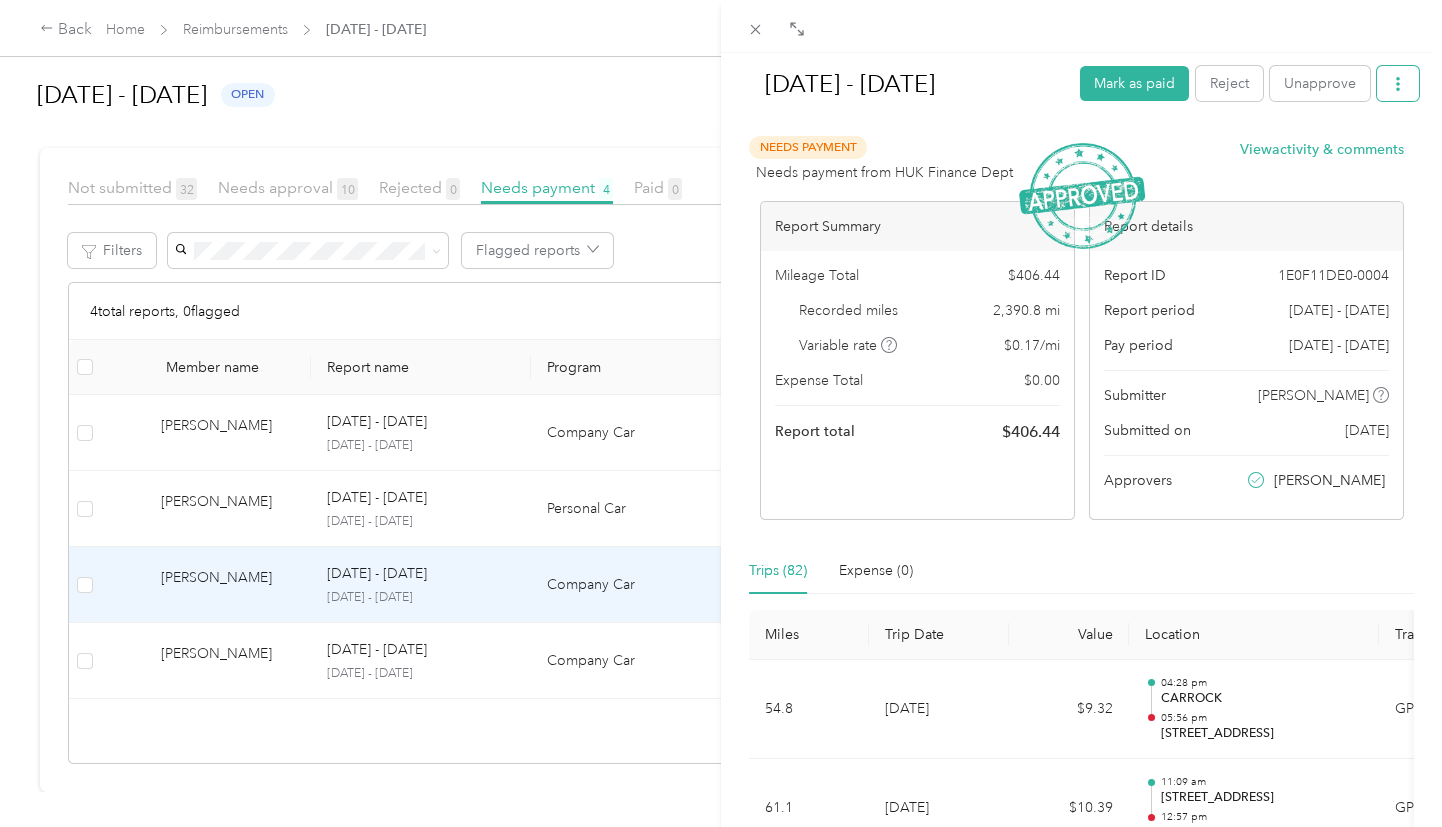 click at bounding box center [1398, 83] 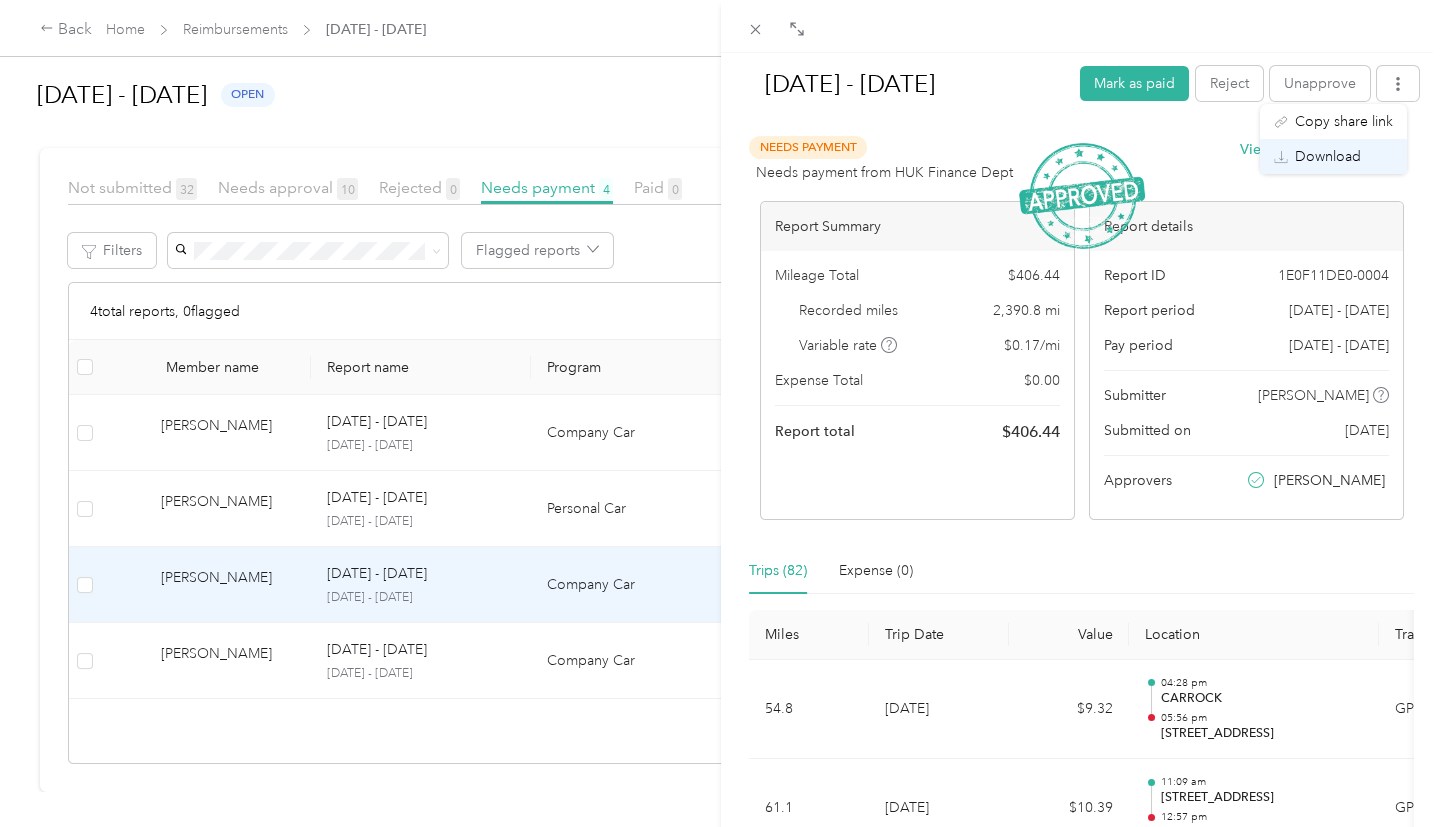 click on "Download" at bounding box center (1328, 156) 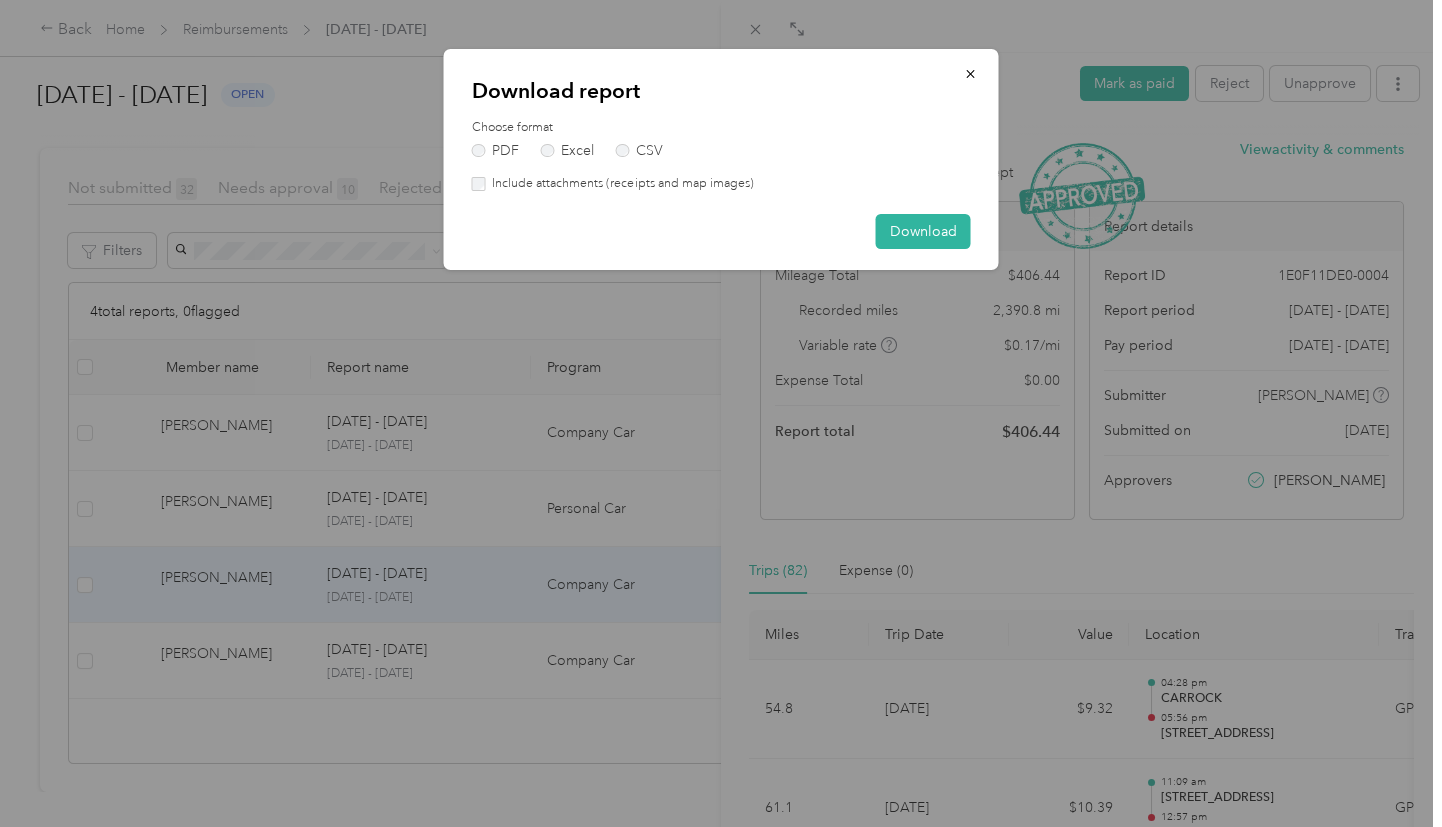 click on "Download report Choose format   PDF Excel CSV Include attachments (receipts and map images) Download" at bounding box center [721, 159] 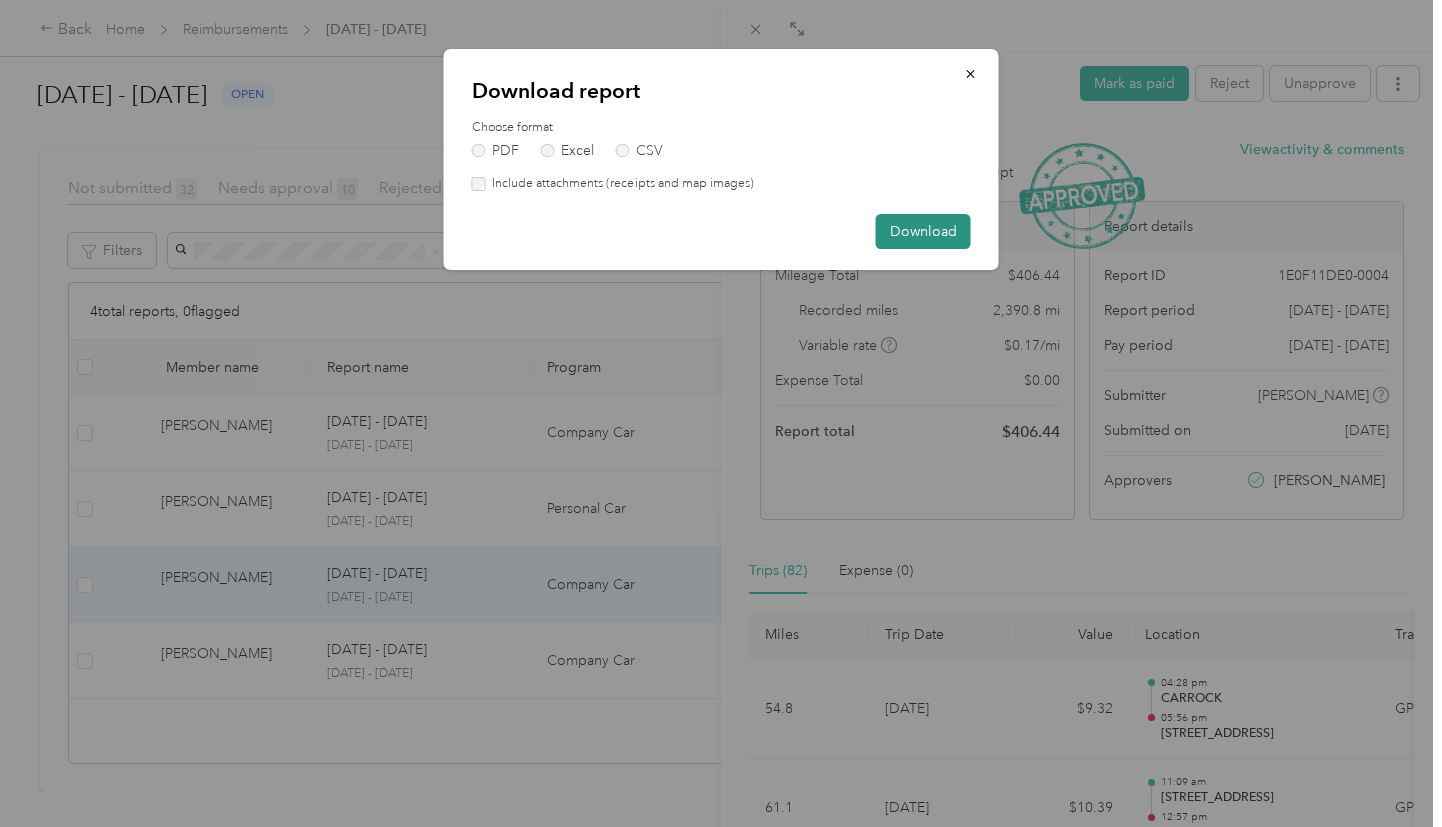 click on "Download" at bounding box center (923, 231) 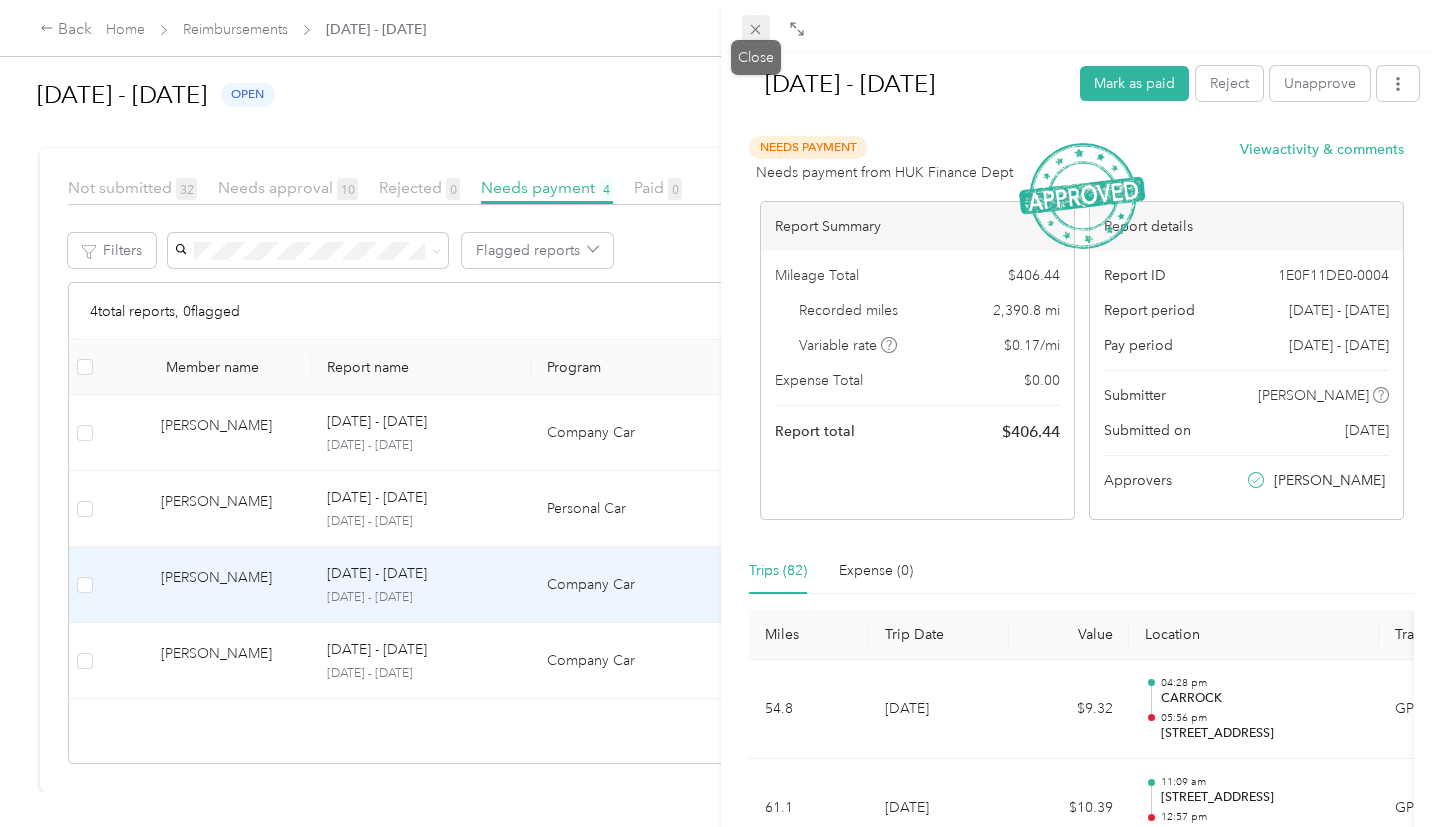 click 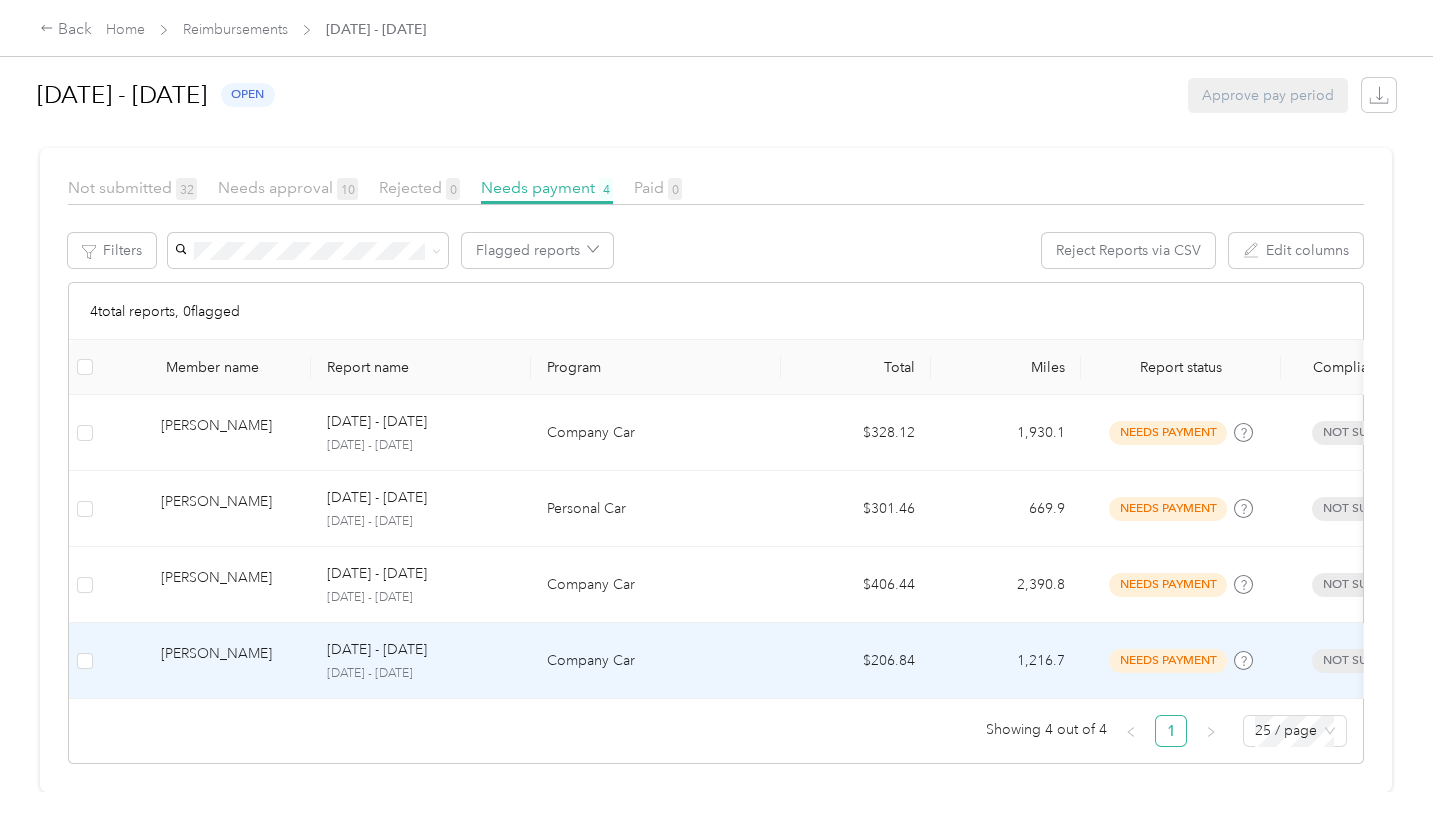 click on "[DATE] - [DATE]" at bounding box center [421, 674] 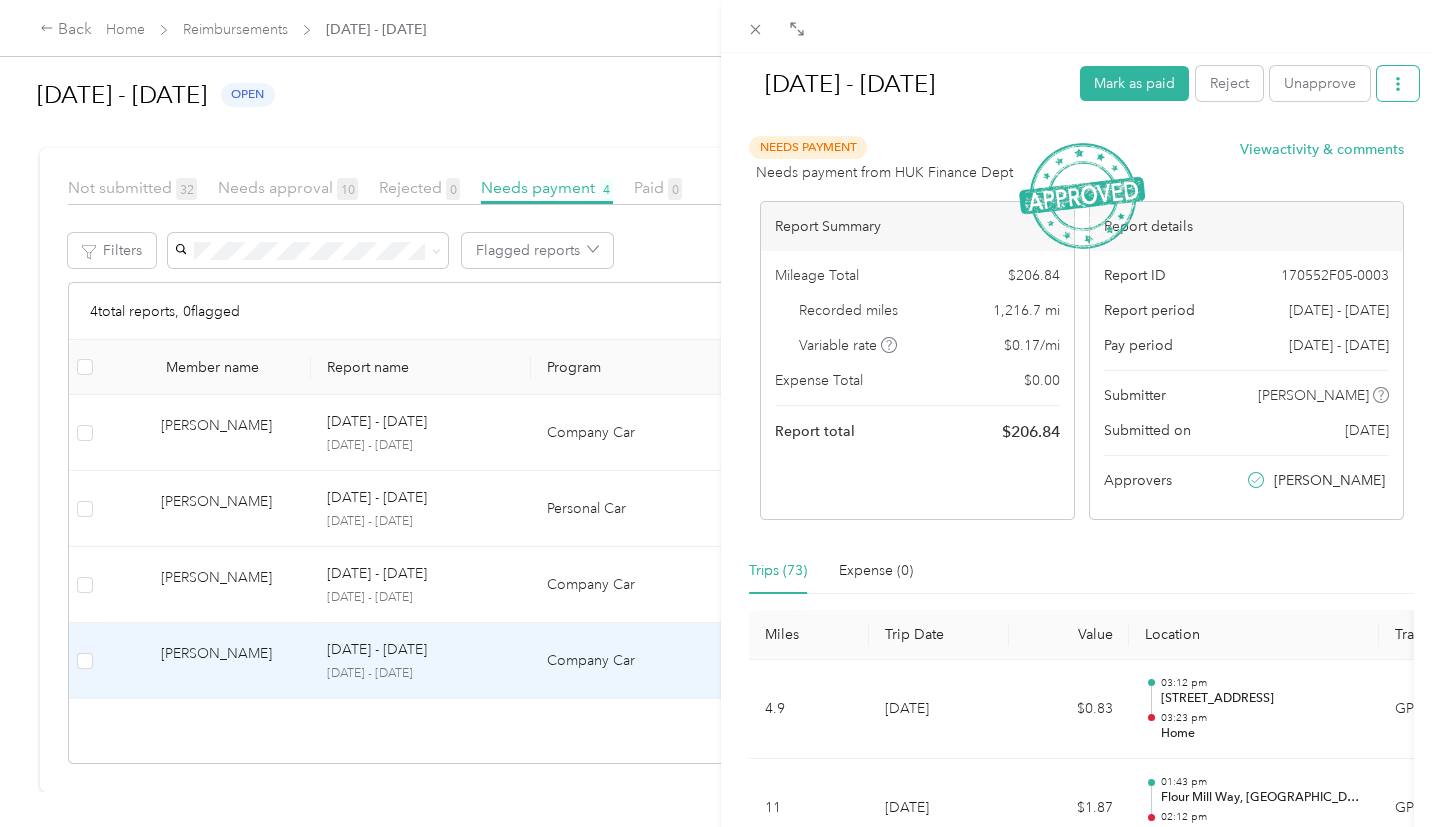 click 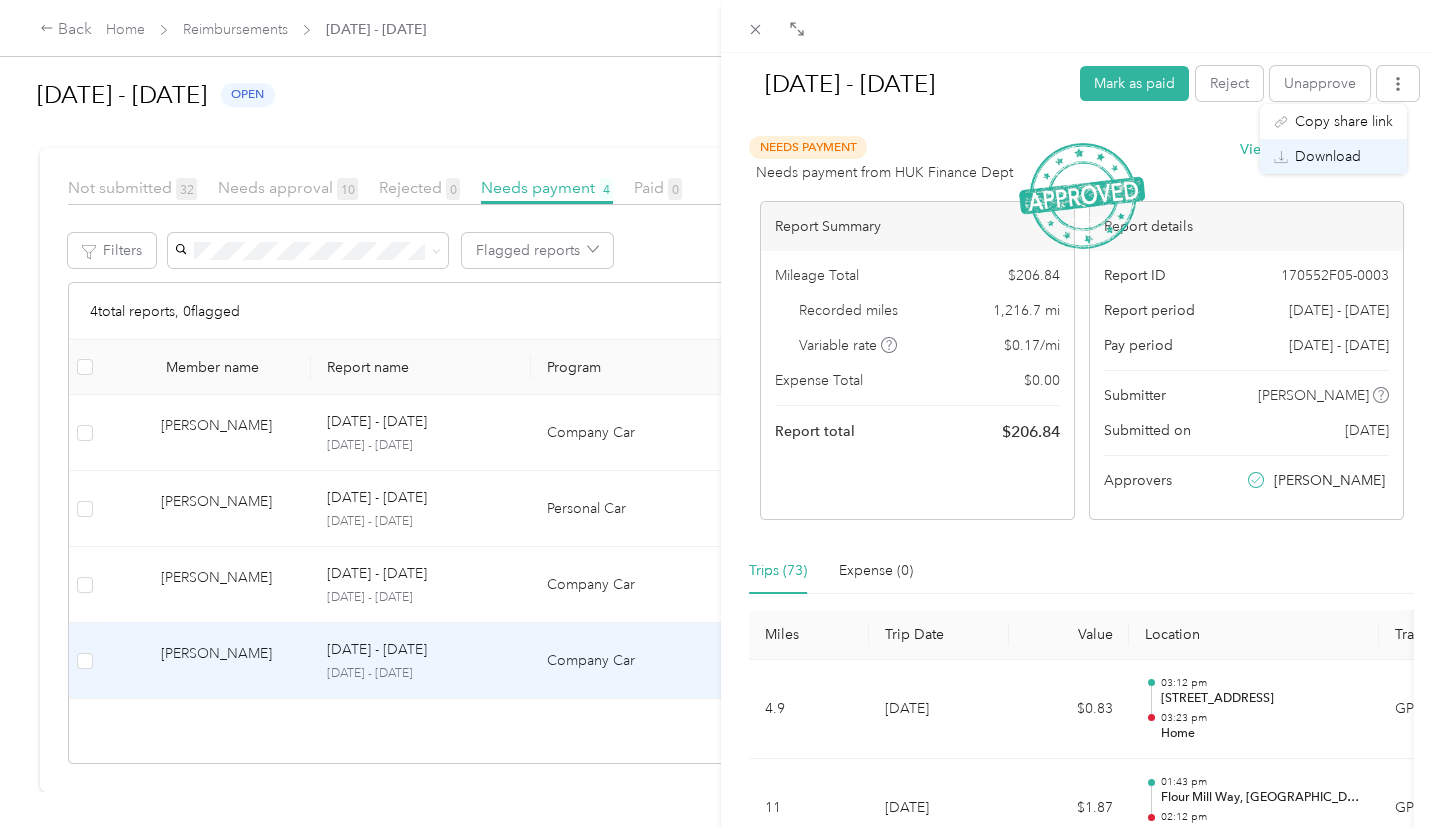 drag, startPoint x: 1321, startPoint y: 150, endPoint x: 1318, endPoint y: 164, distance: 14.3178215 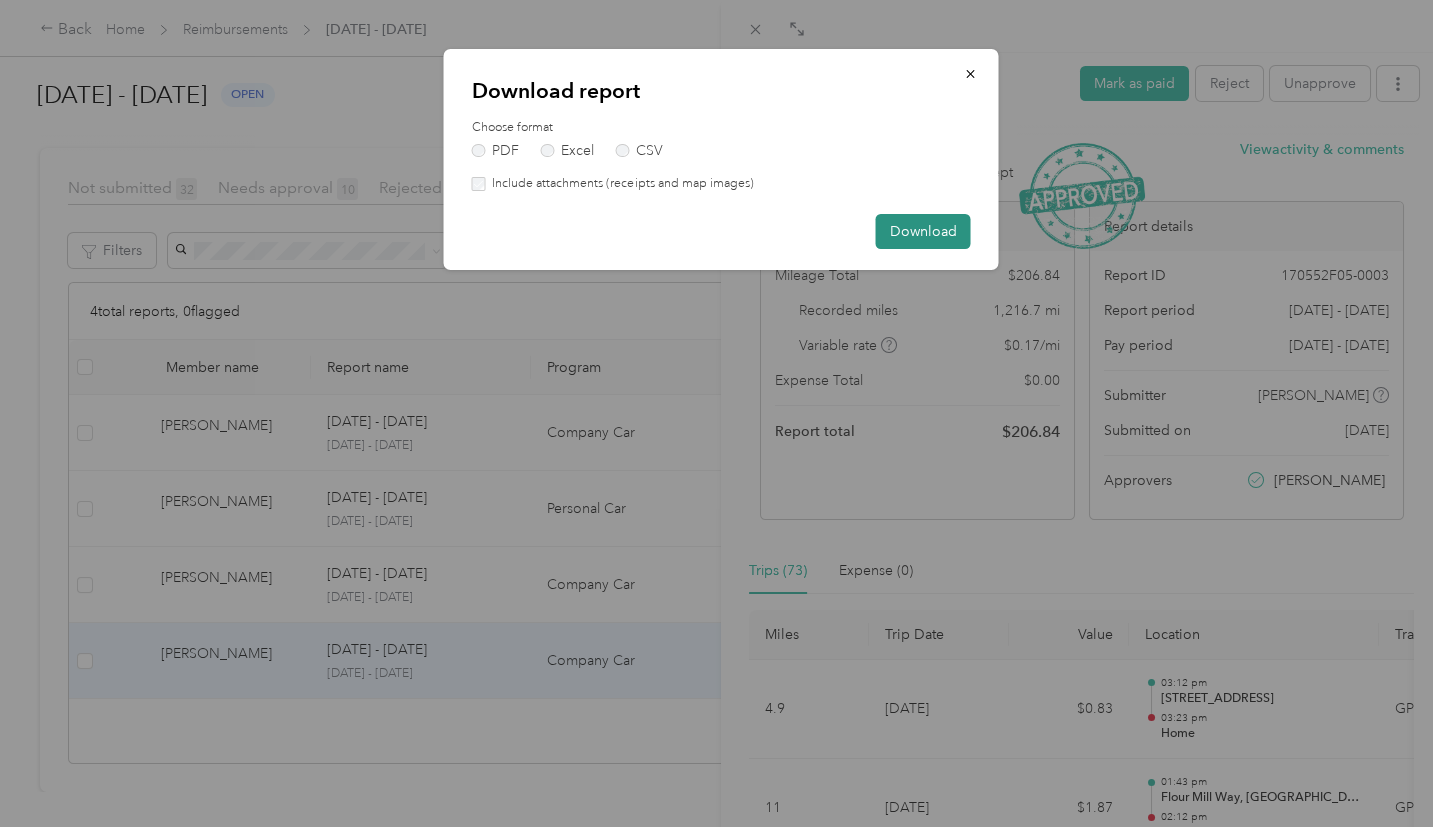click on "Download" at bounding box center [923, 231] 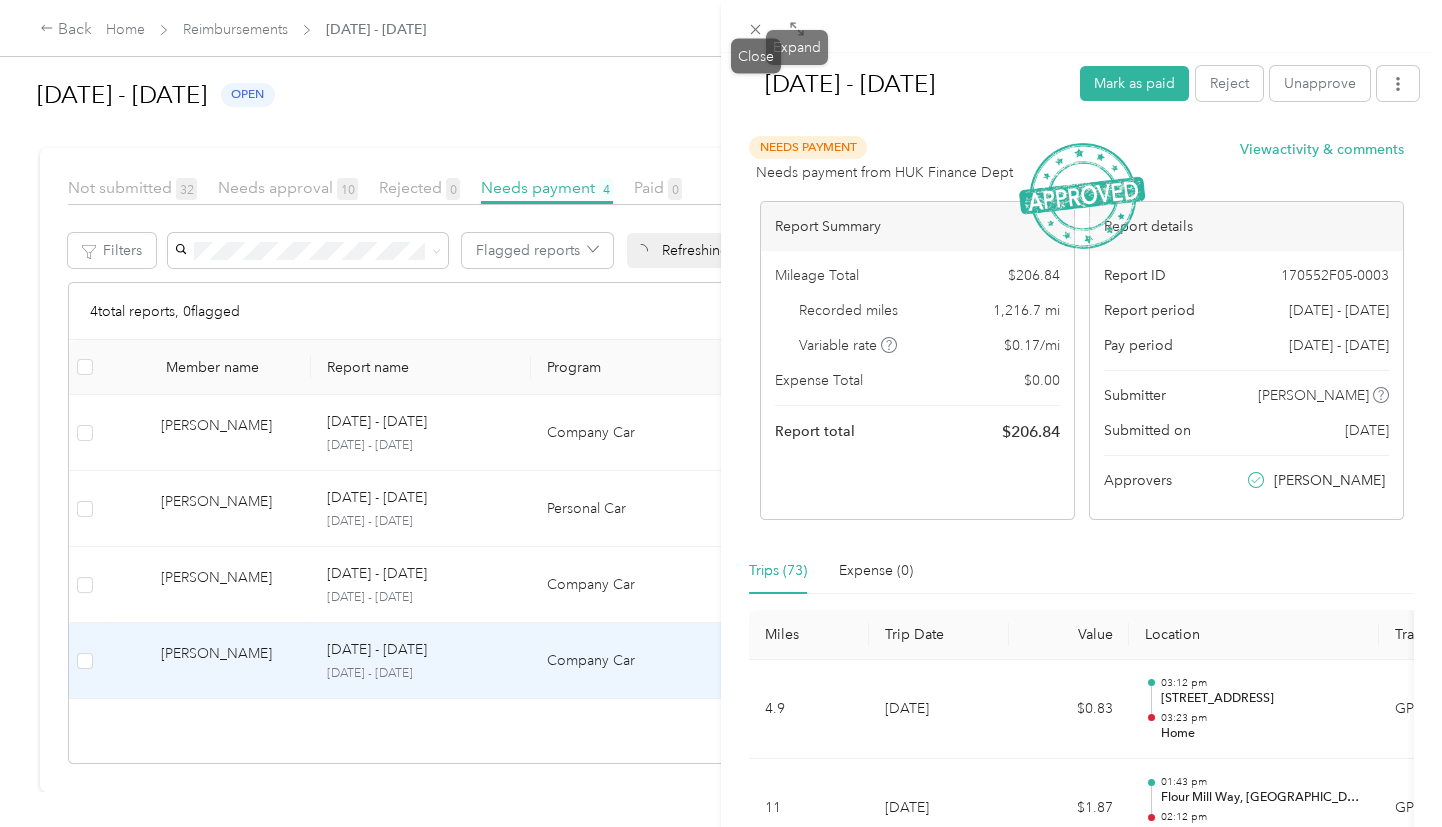 click 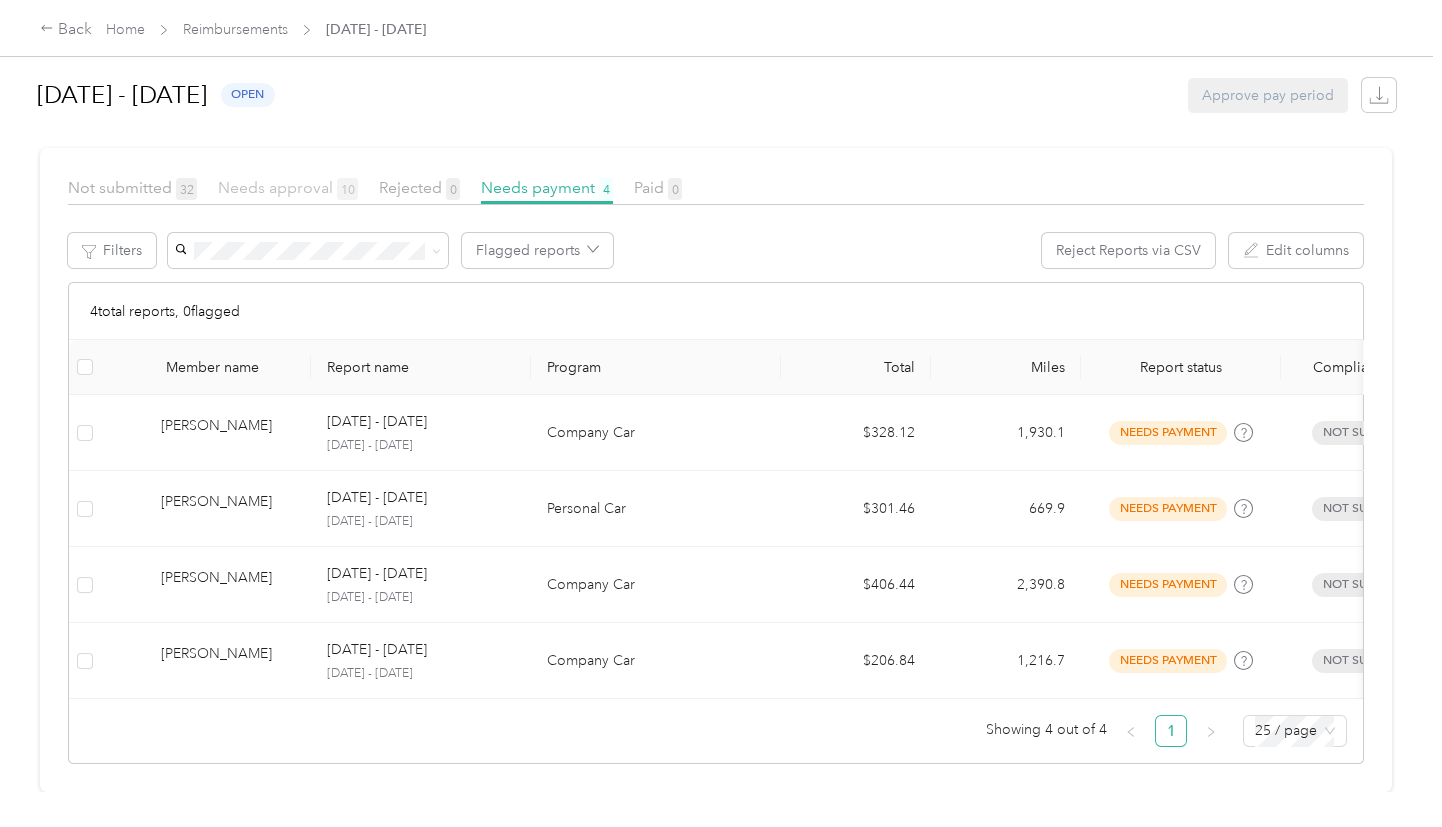 click on "Needs approval   10" at bounding box center (288, 187) 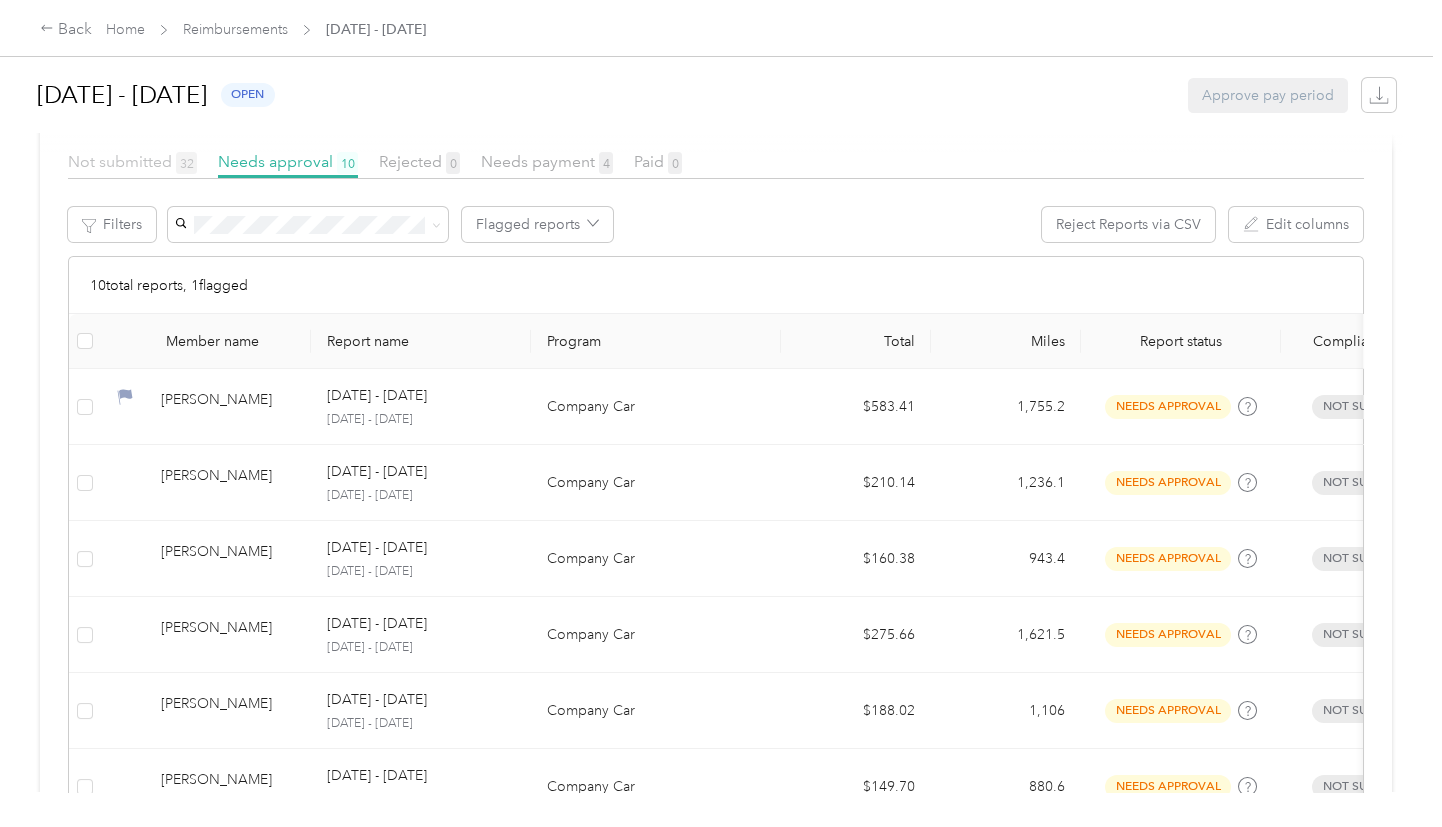 click on "Not submitted   32" at bounding box center (132, 161) 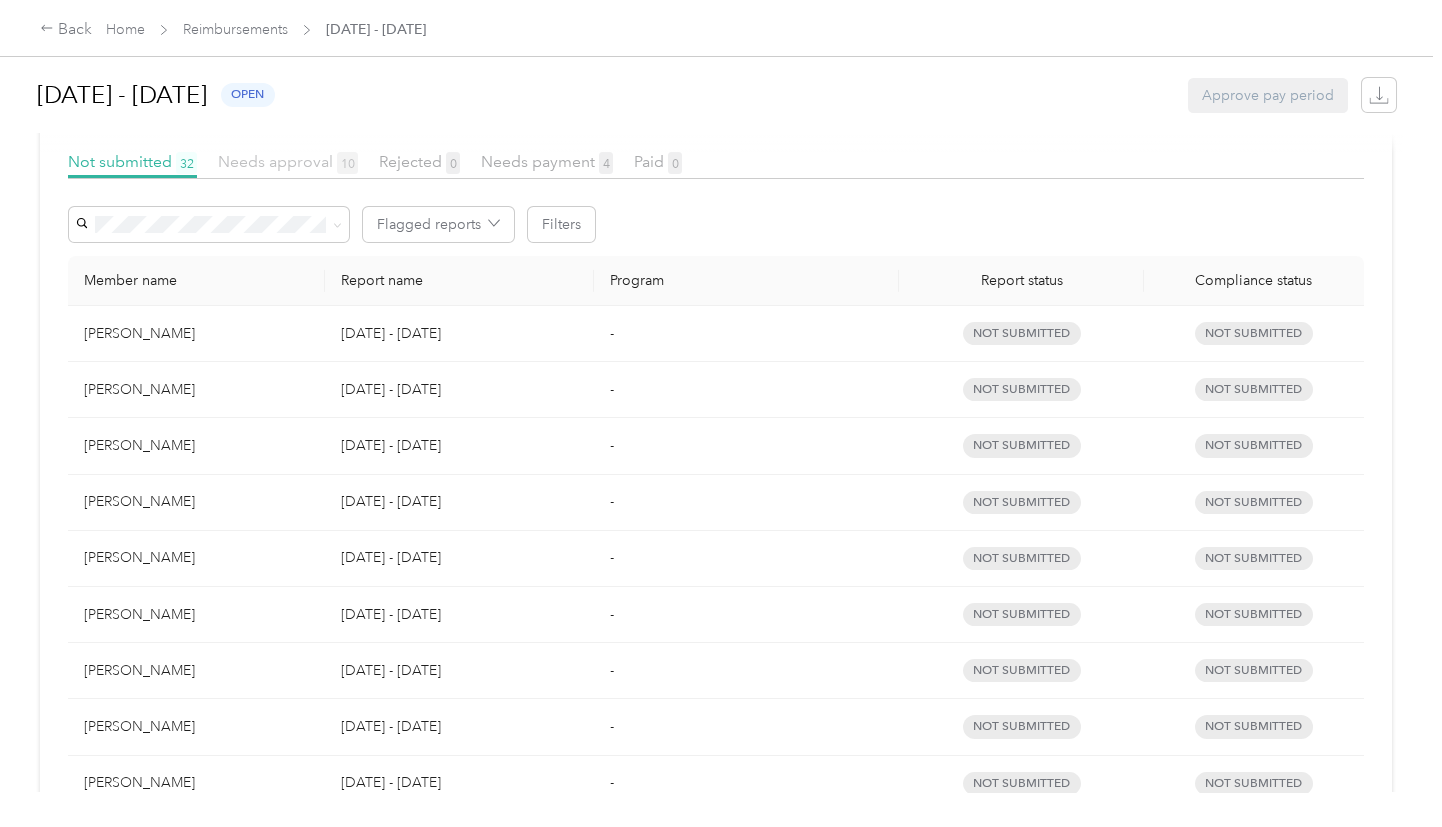 click on "Needs approval   10" at bounding box center (288, 161) 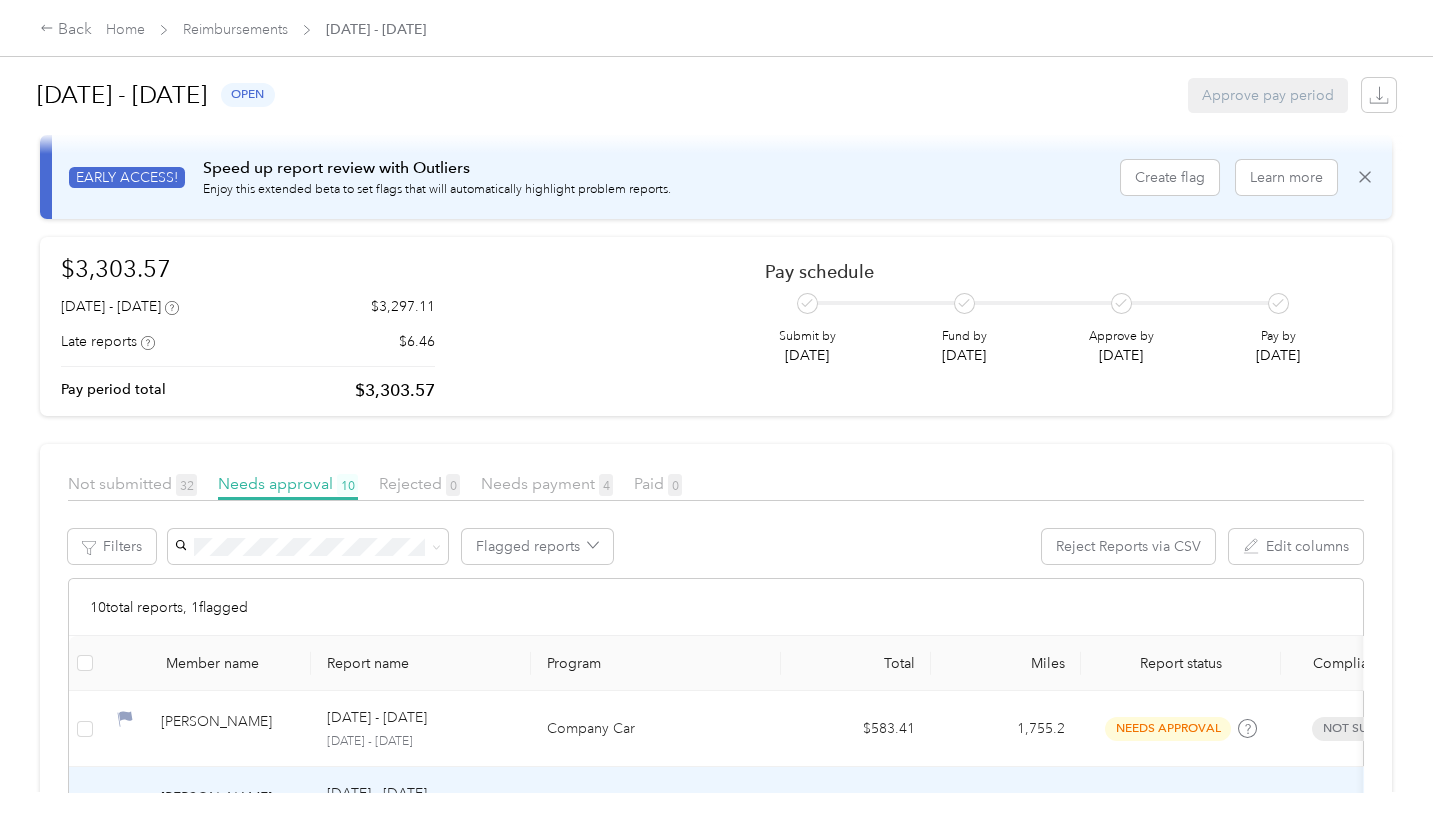 scroll, scrollTop: 0, scrollLeft: 0, axis: both 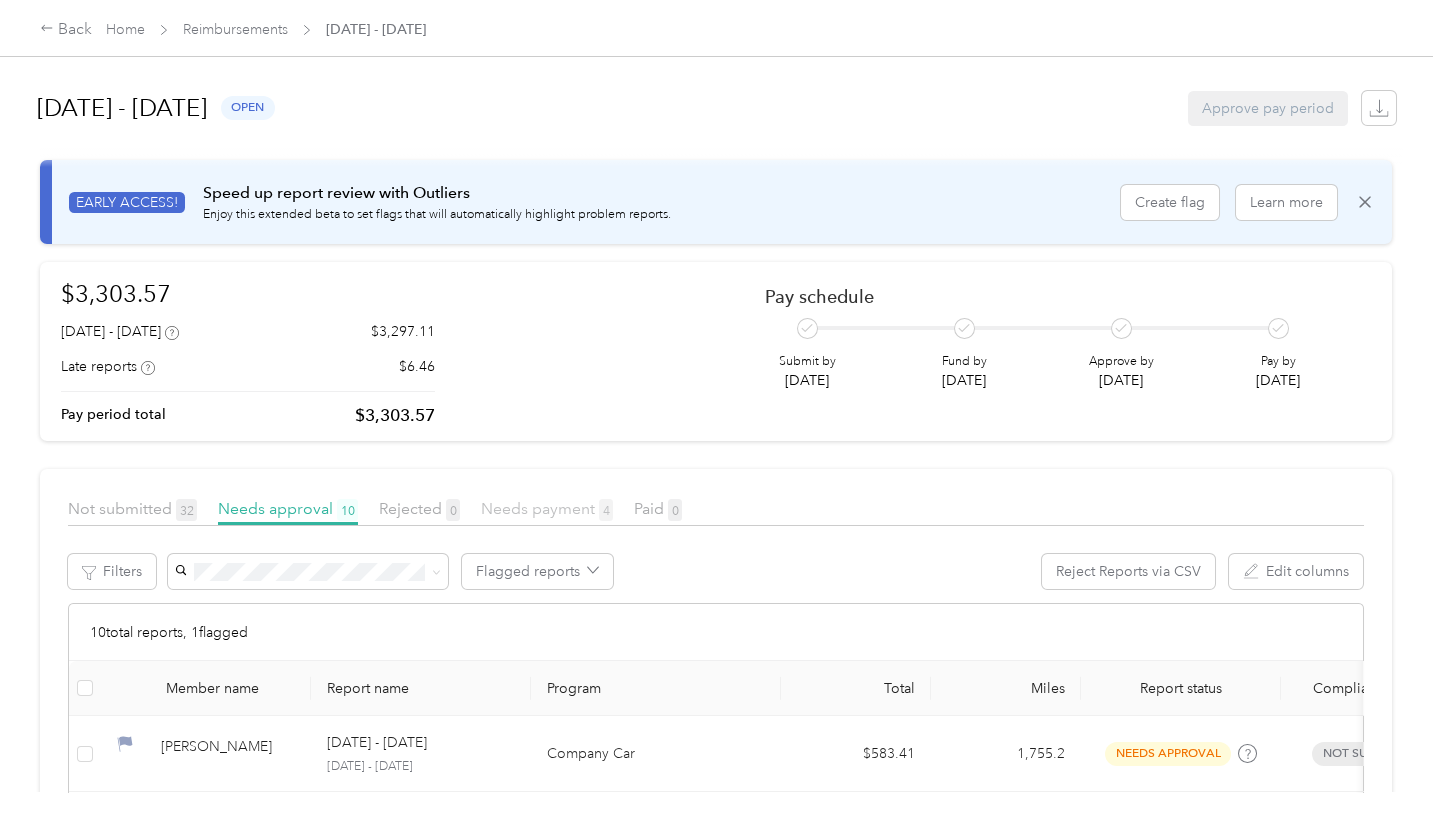 click on "Needs payment   4" at bounding box center (547, 508) 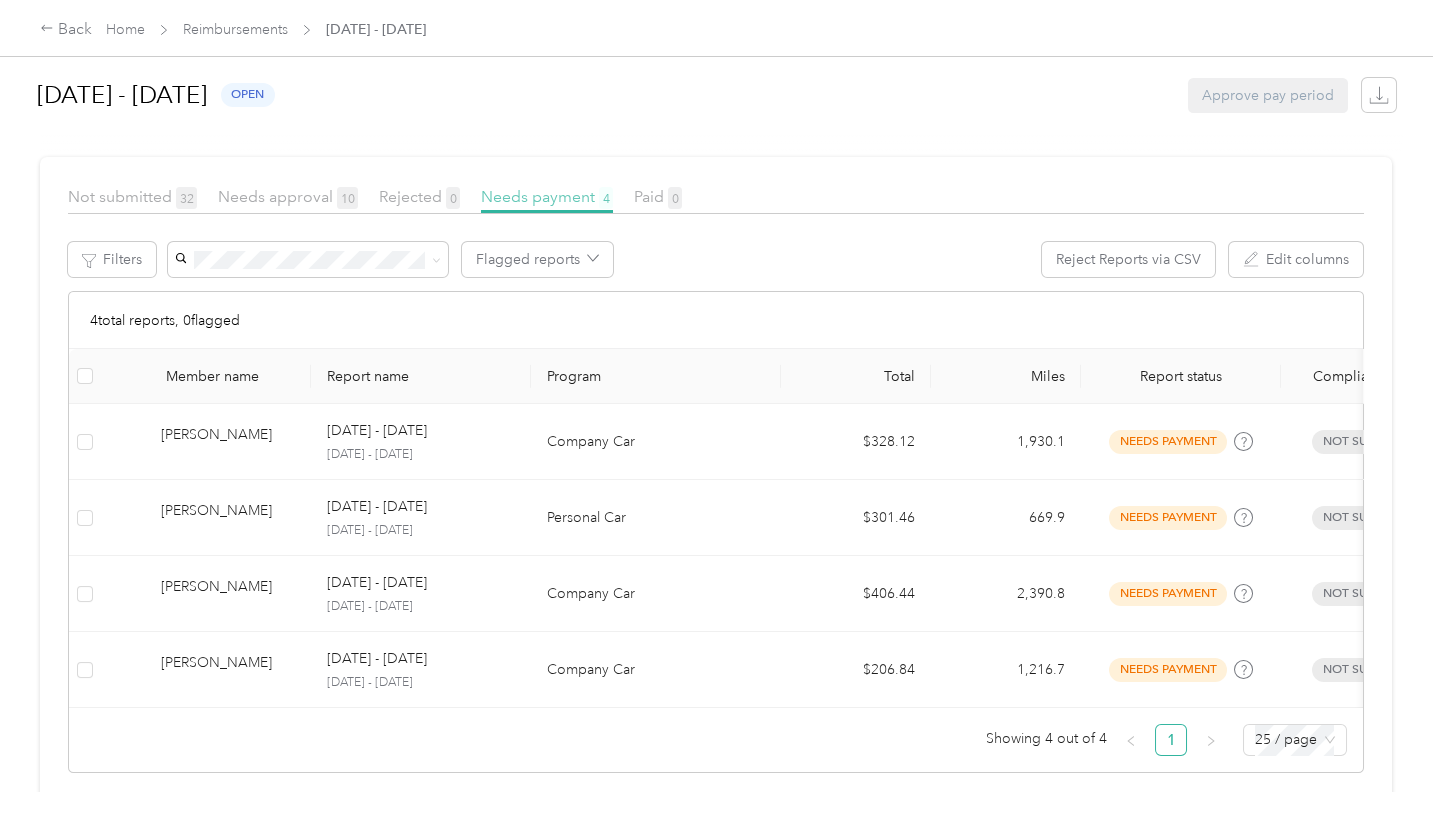 scroll, scrollTop: 347, scrollLeft: 0, axis: vertical 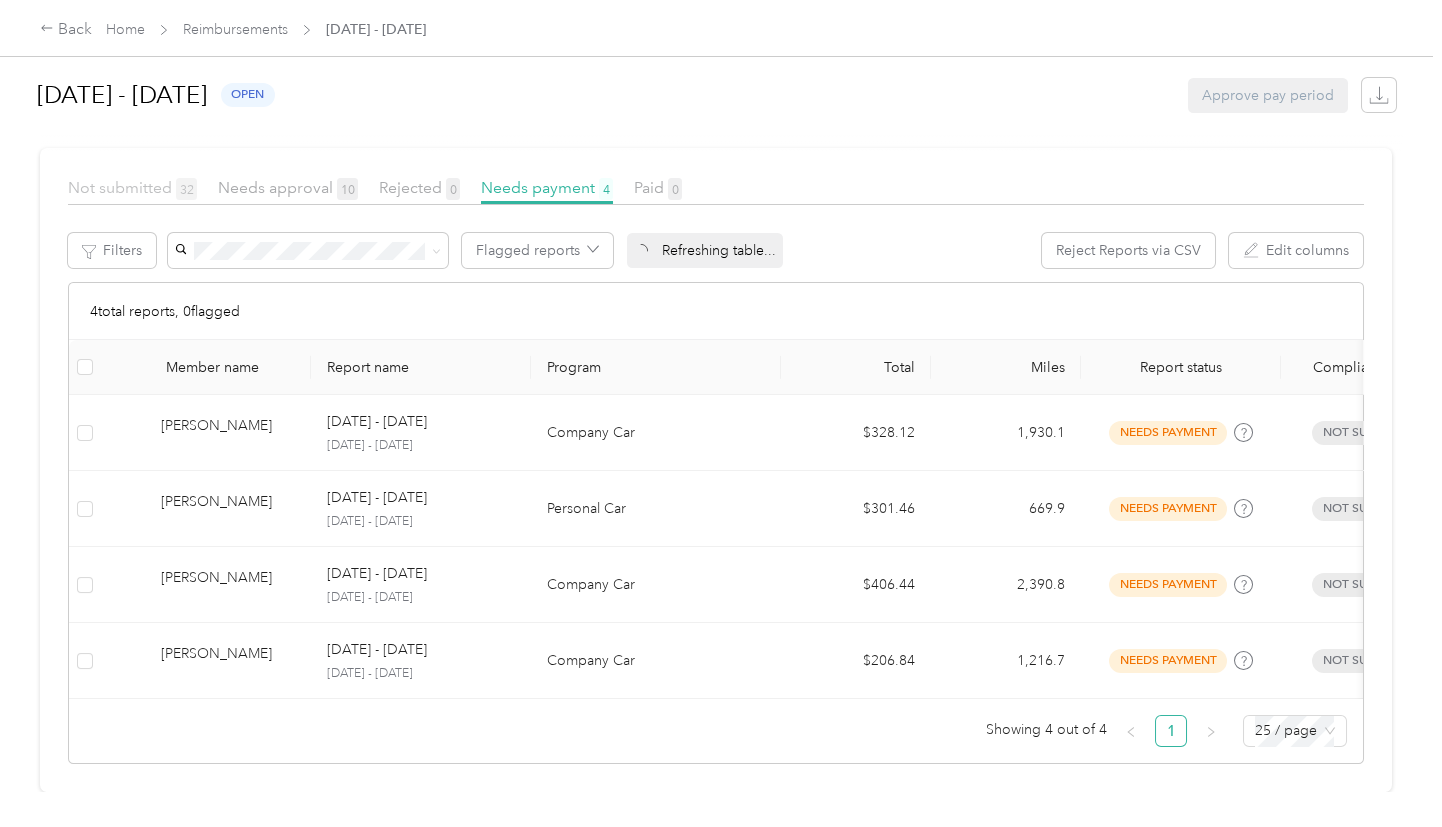 click on "Not submitted   32" at bounding box center [132, 187] 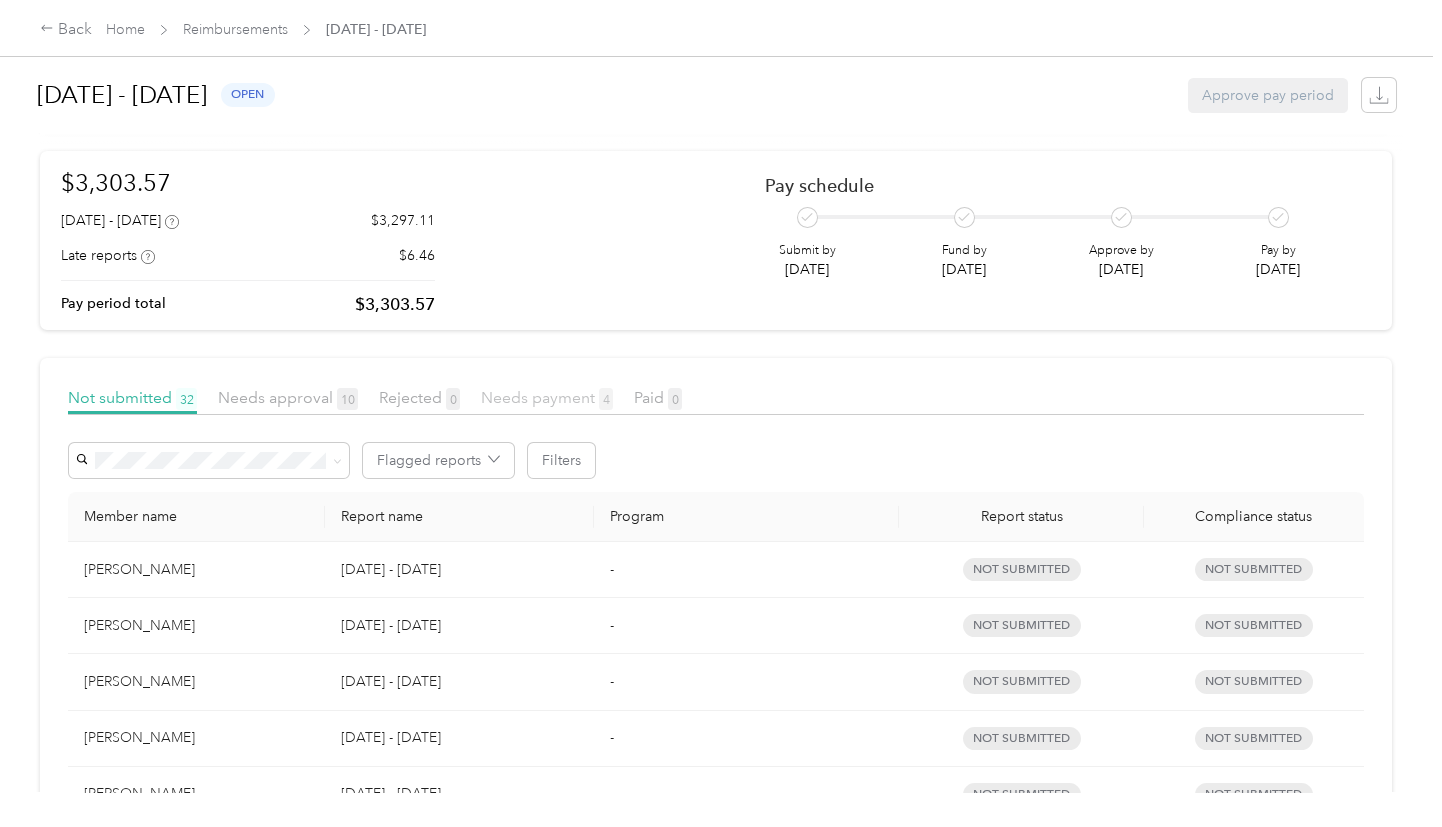 scroll, scrollTop: 79, scrollLeft: 0, axis: vertical 